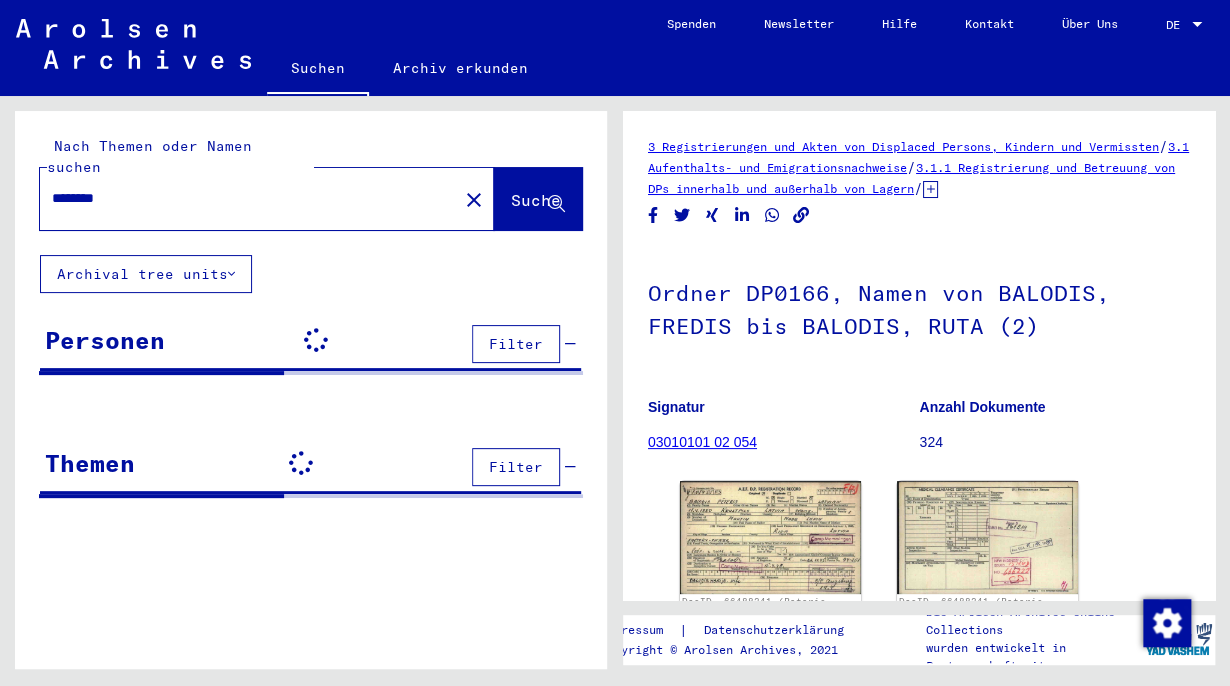 scroll, scrollTop: 0, scrollLeft: 0, axis: both 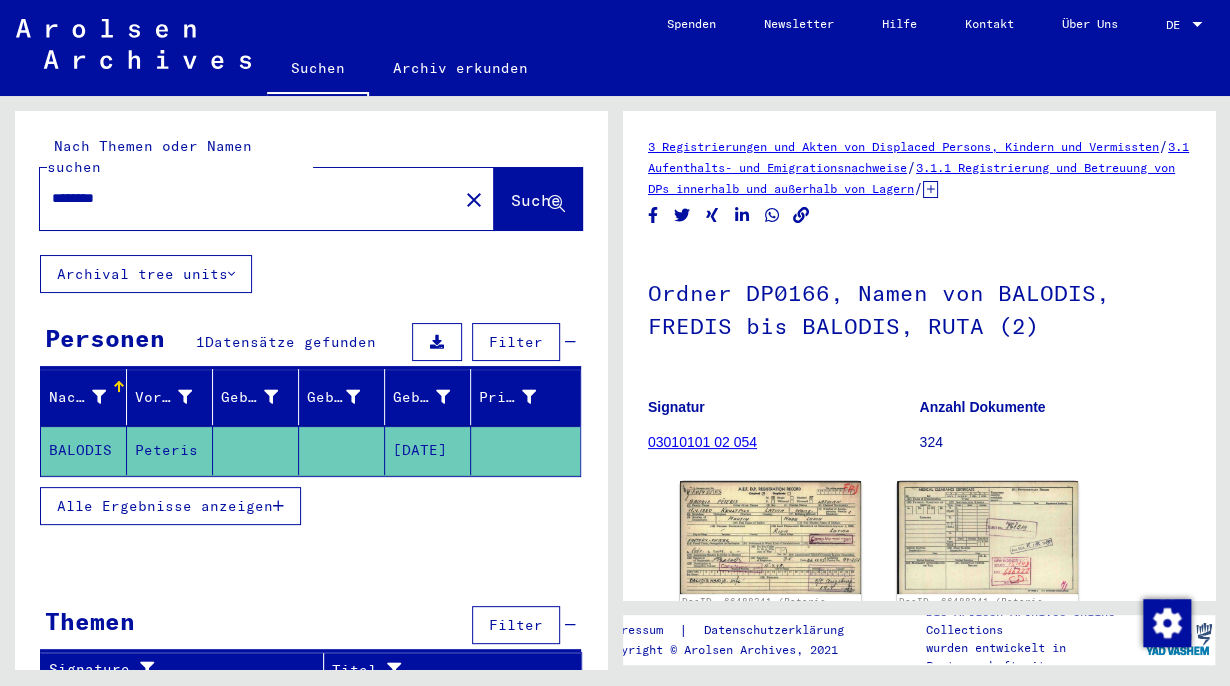 click on "BALODIS" 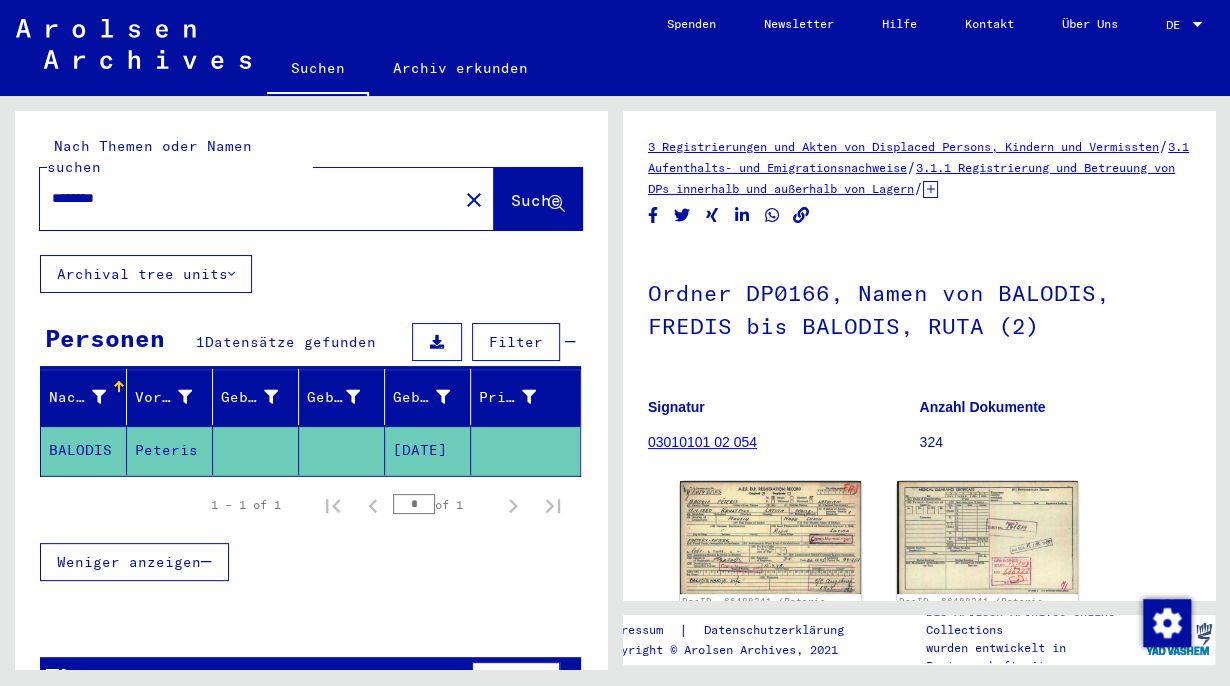 drag, startPoint x: 139, startPoint y: 177, endPoint x: 0, endPoint y: 145, distance: 142.6359 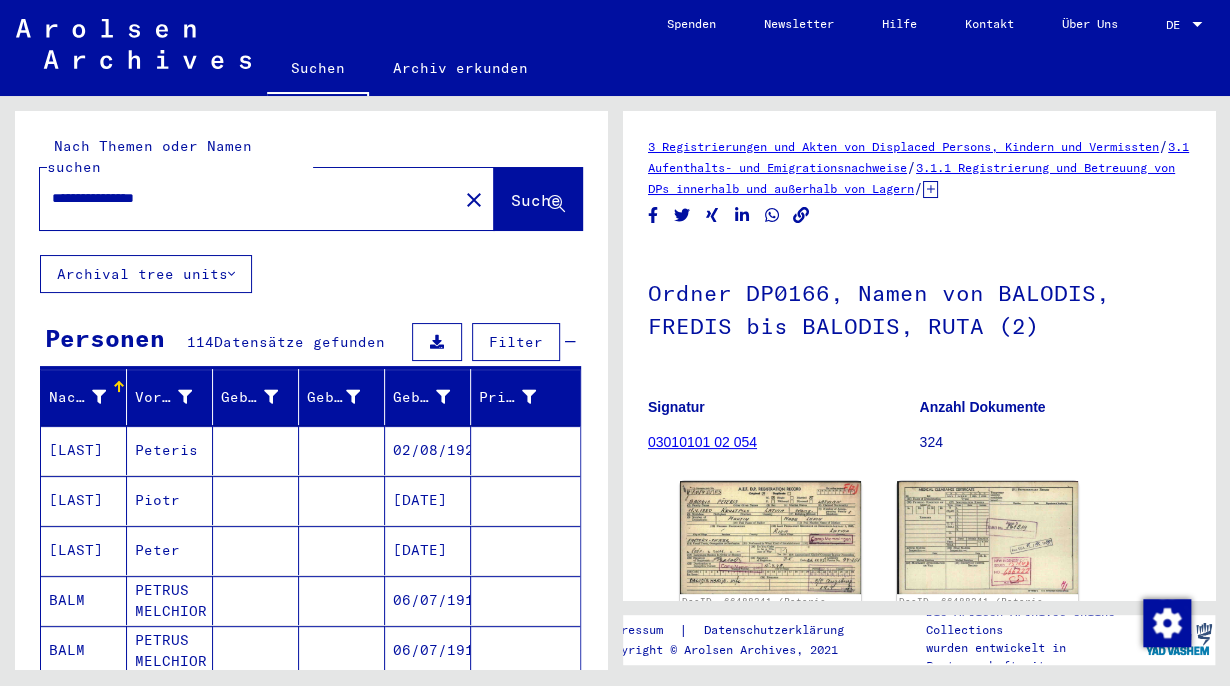click on "[LAST]" at bounding box center [84, 600] 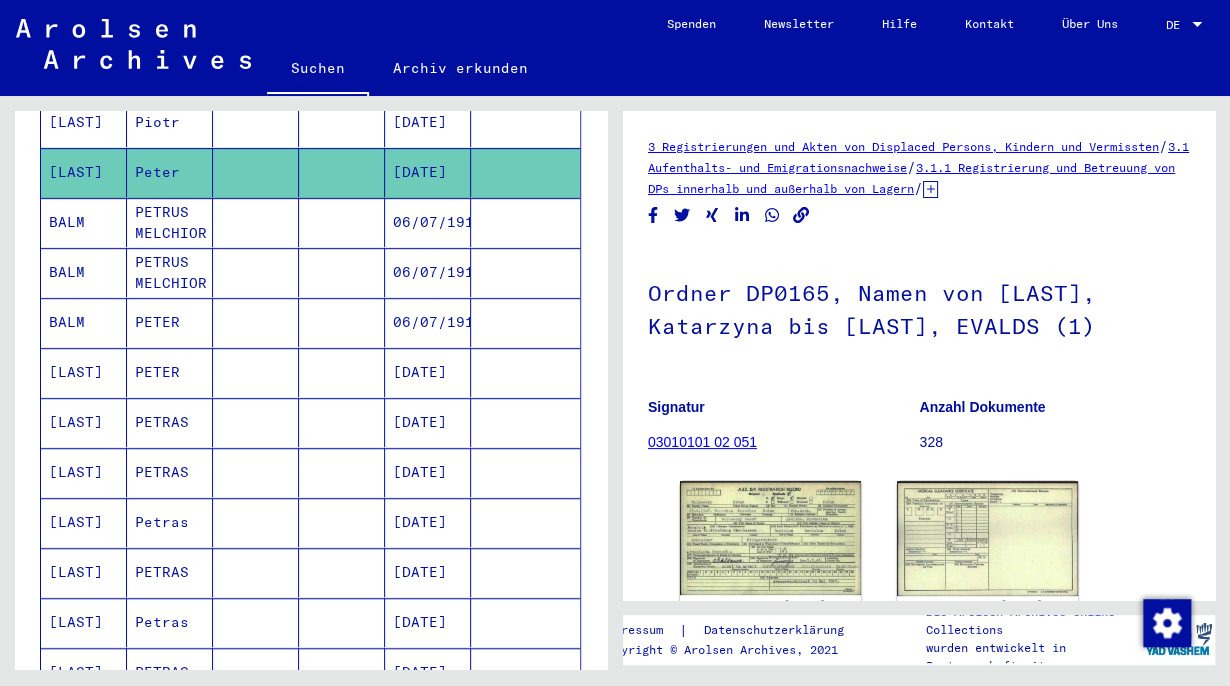 scroll, scrollTop: 583, scrollLeft: 0, axis: vertical 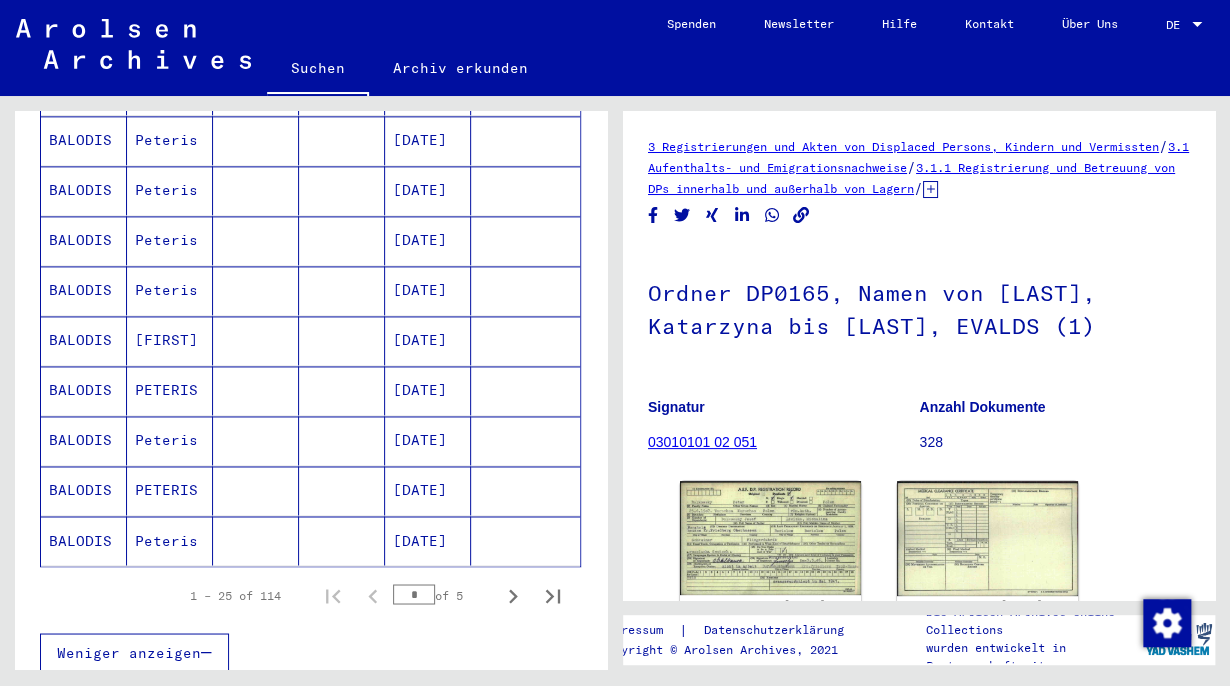 click on "BALODIS" at bounding box center [84, 490] 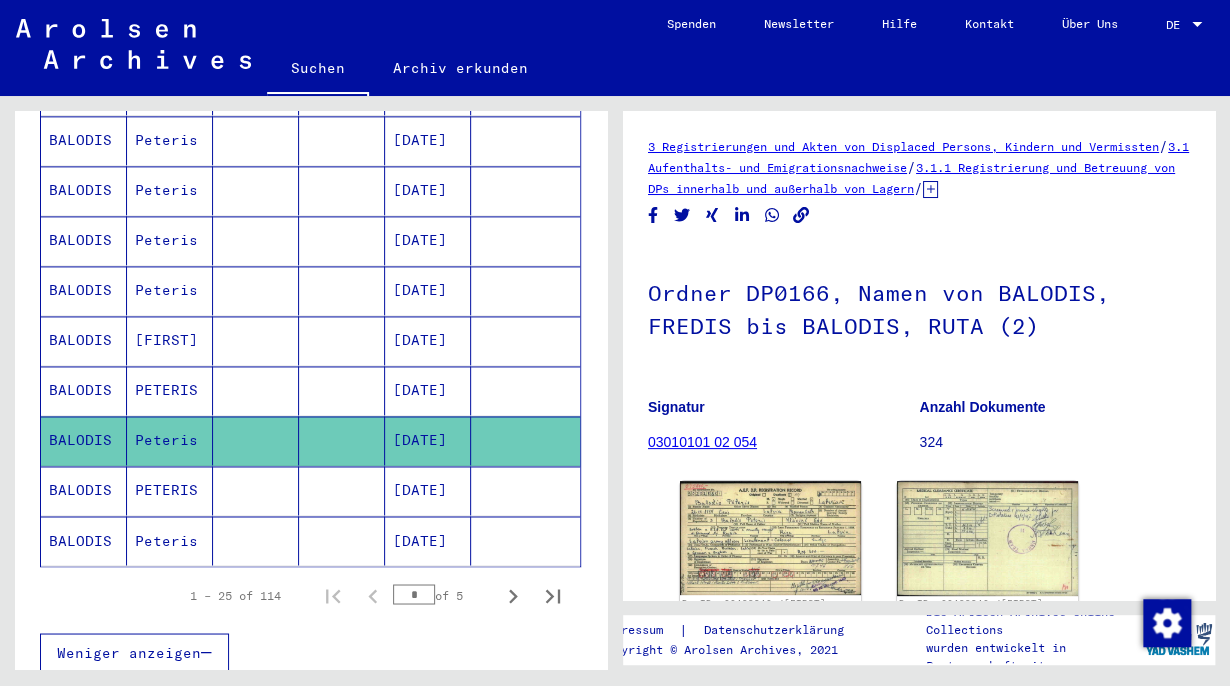 scroll, scrollTop: 0, scrollLeft: 0, axis: both 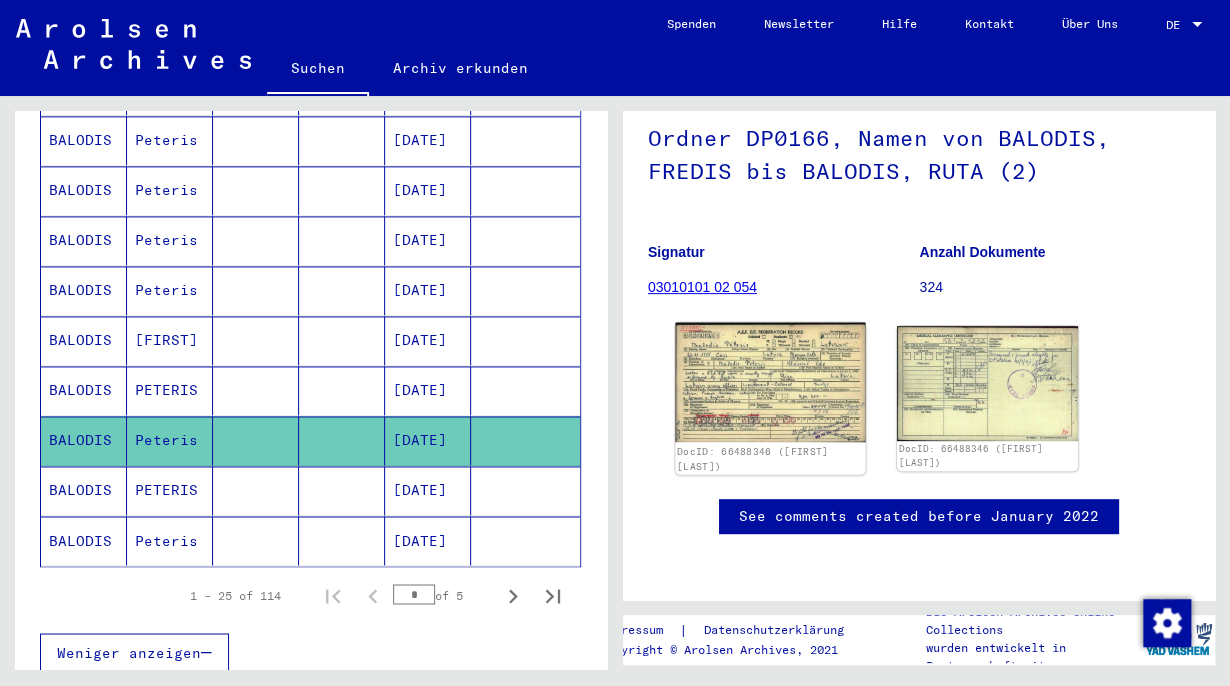 click 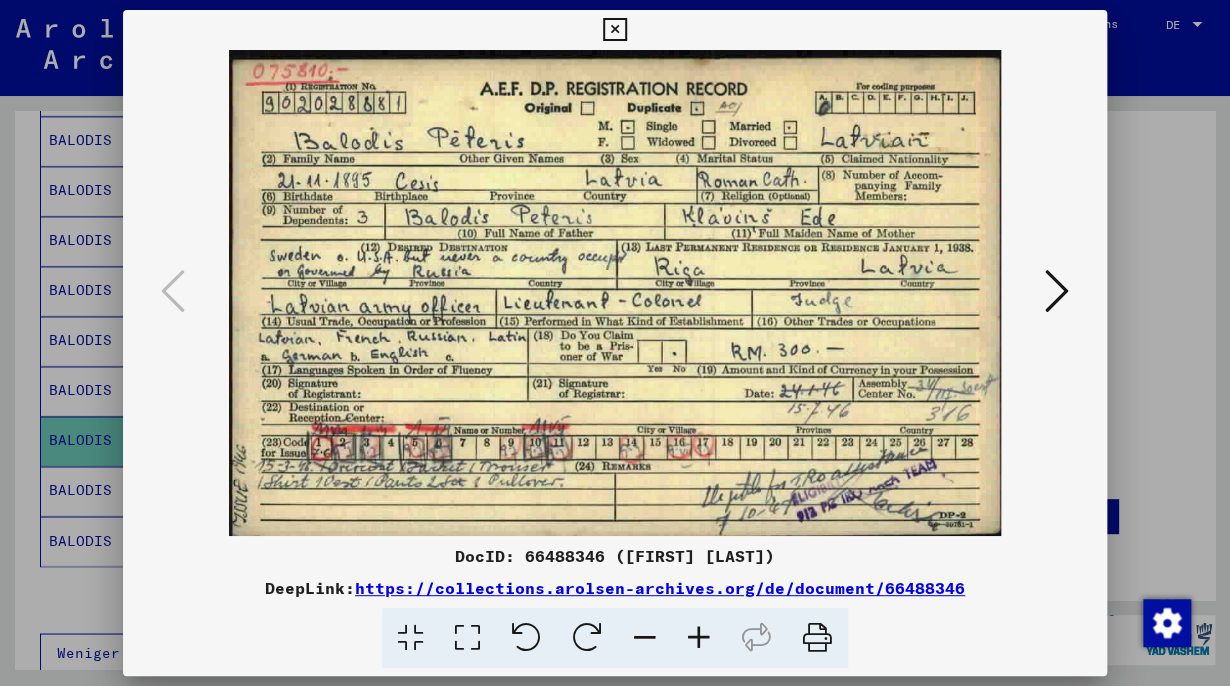 click at bounding box center (614, 30) 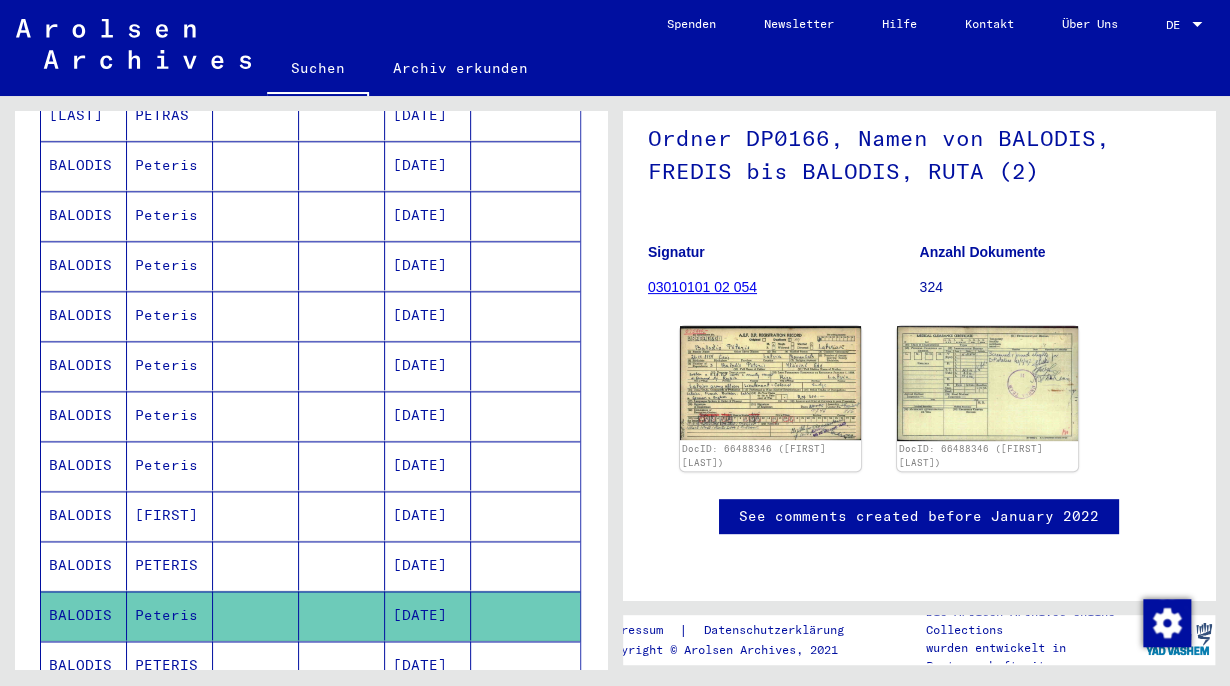 scroll, scrollTop: 934, scrollLeft: 0, axis: vertical 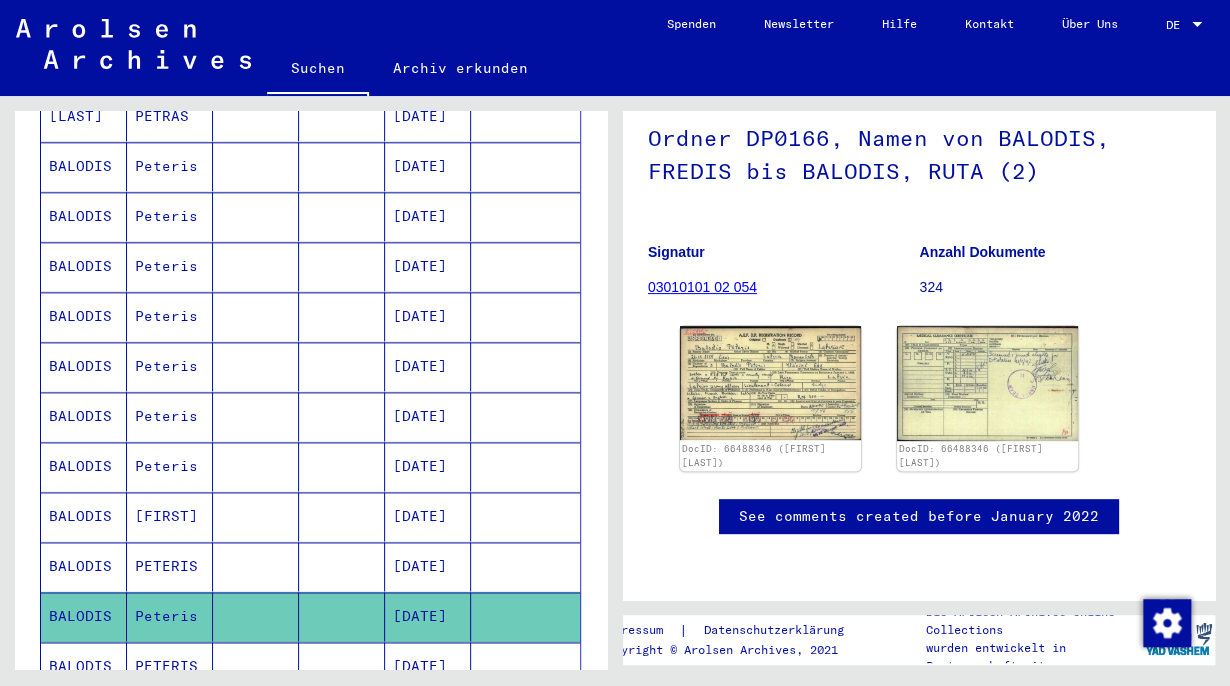 click on "BALODIS" at bounding box center [84, 516] 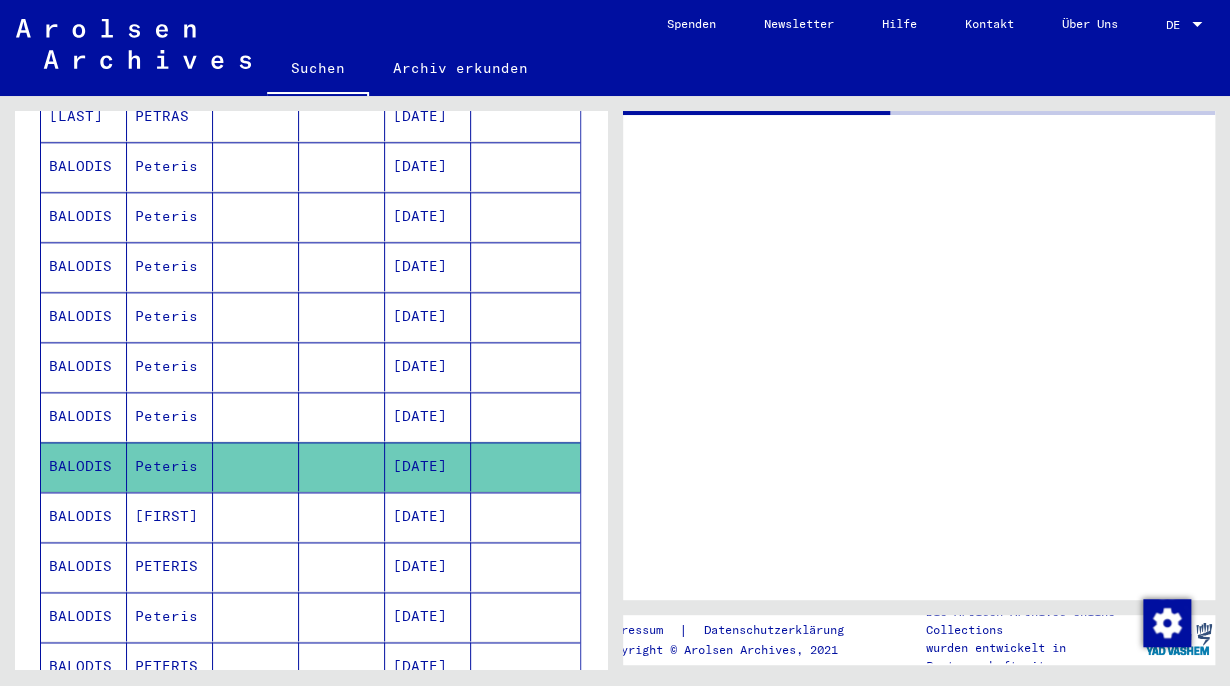 scroll, scrollTop: 0, scrollLeft: 0, axis: both 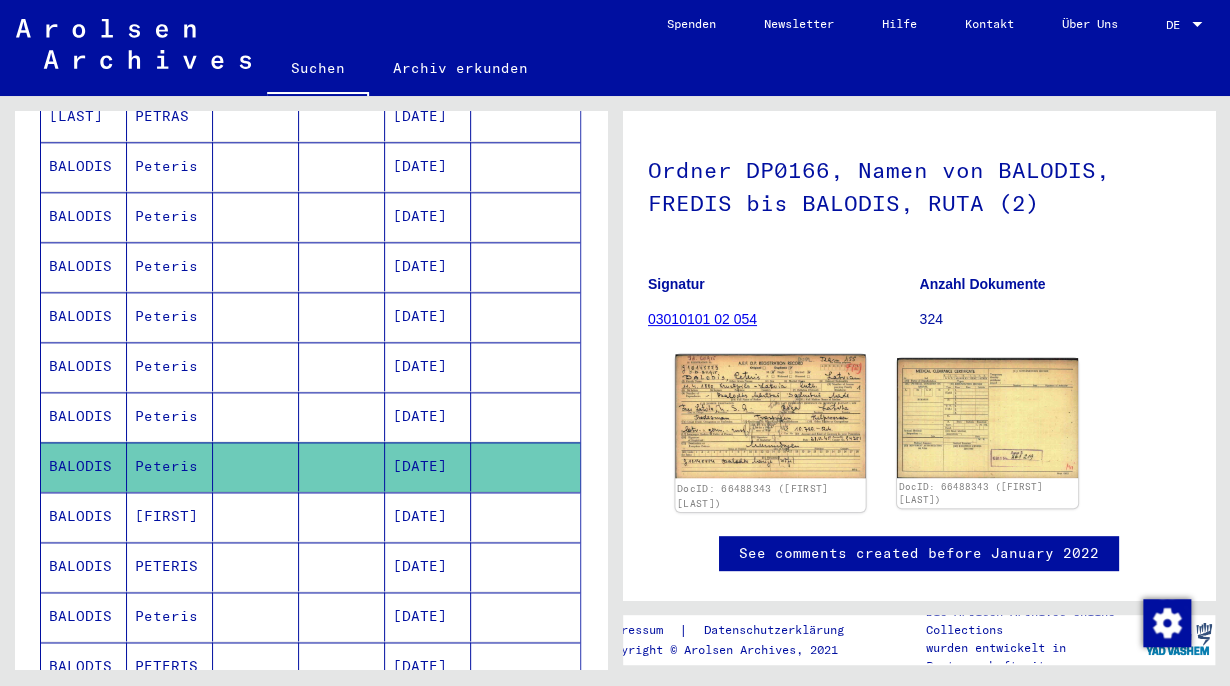 click 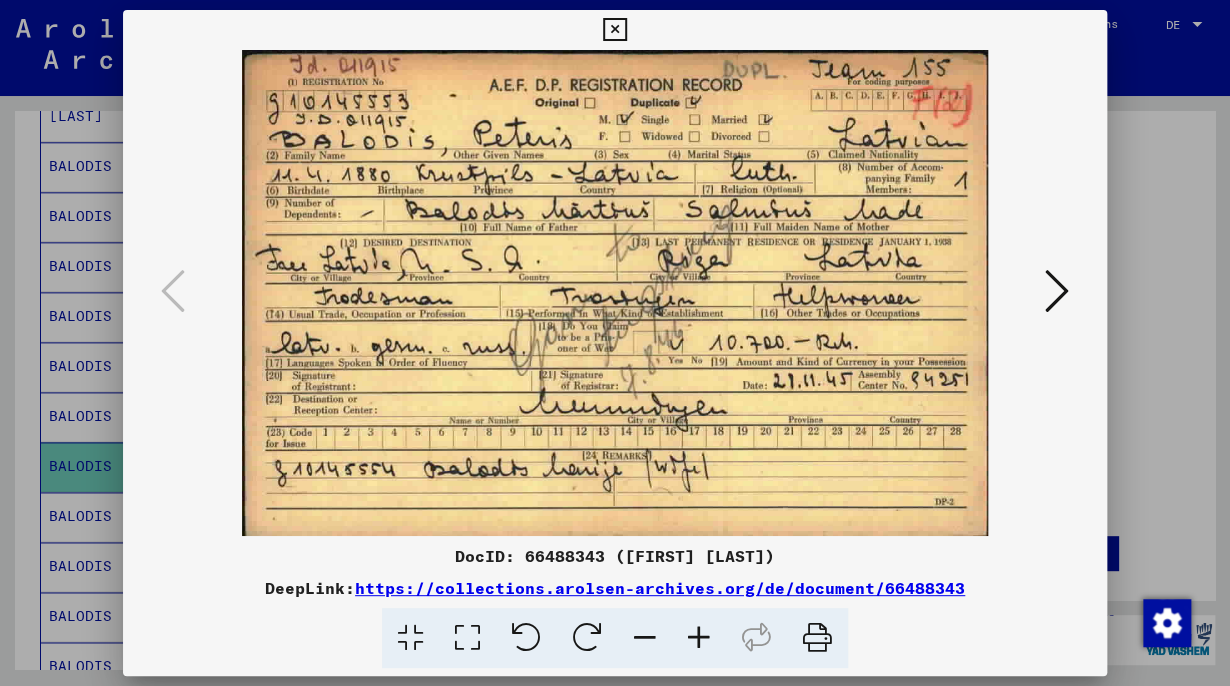 click at bounding box center (614, 30) 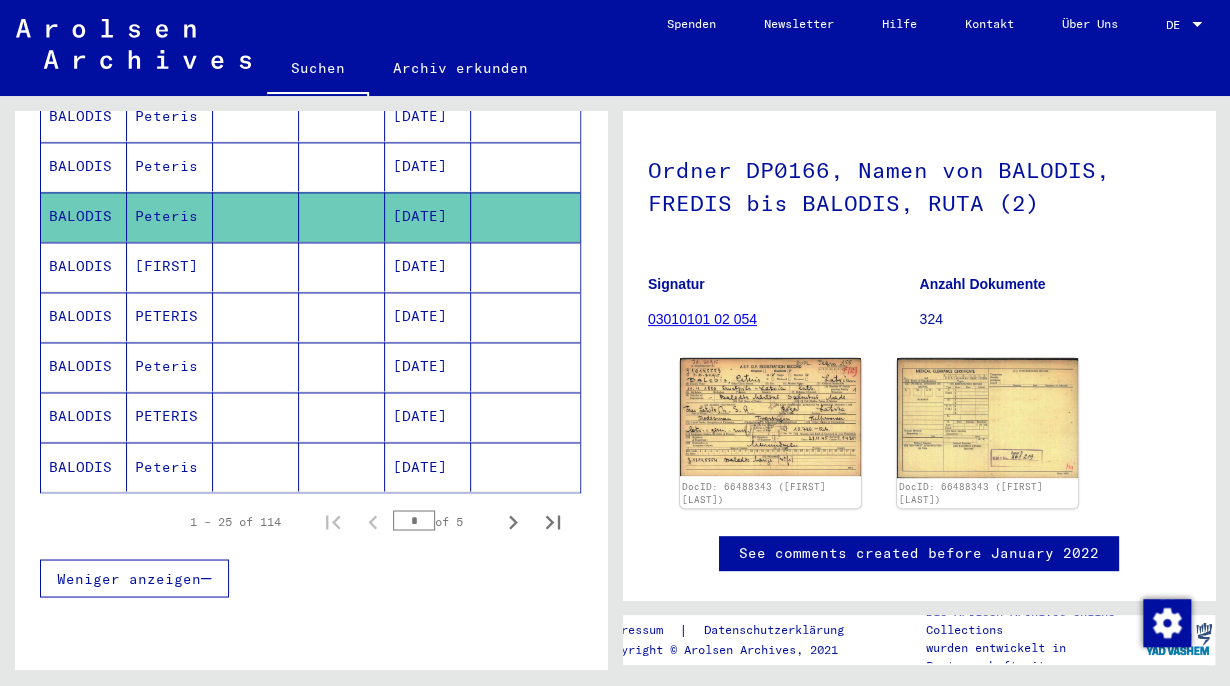 scroll, scrollTop: 1191, scrollLeft: 0, axis: vertical 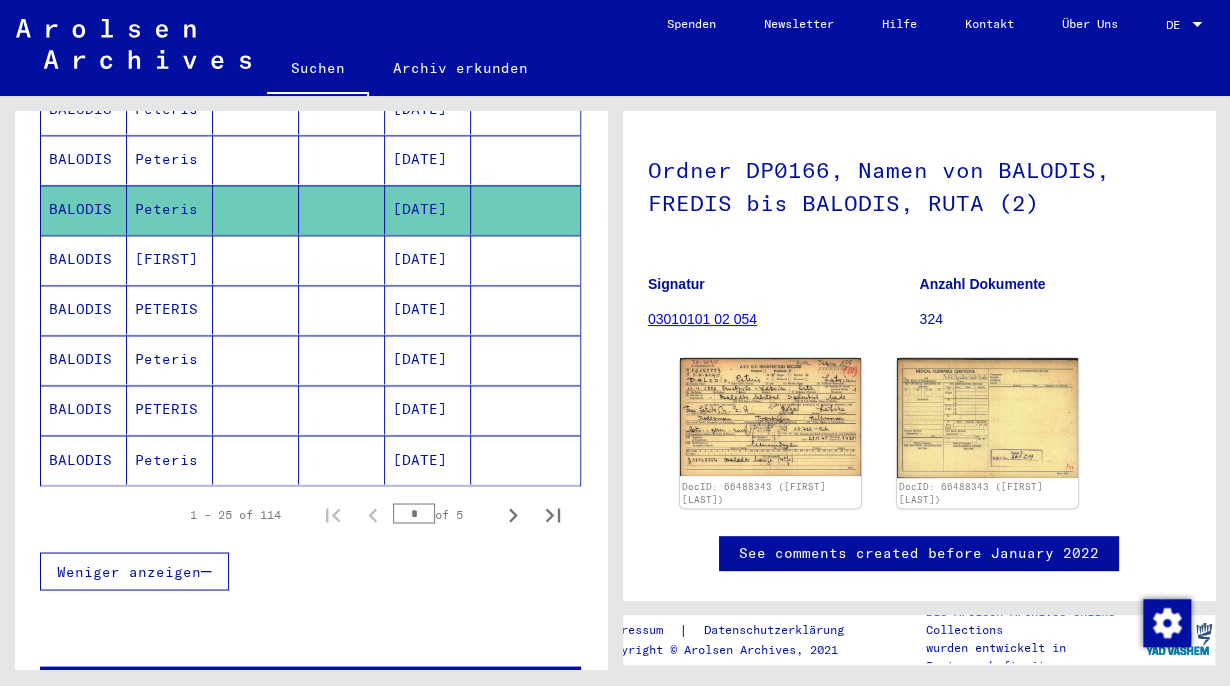 click on "BALODIS" 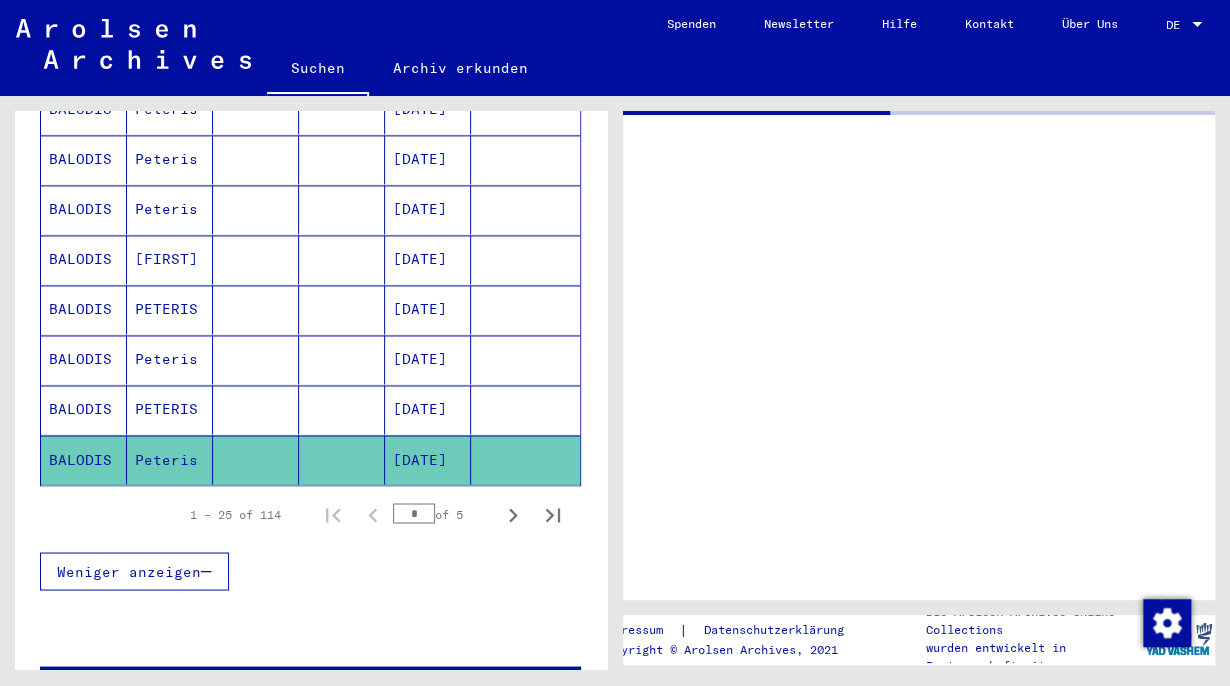 scroll, scrollTop: 0, scrollLeft: 0, axis: both 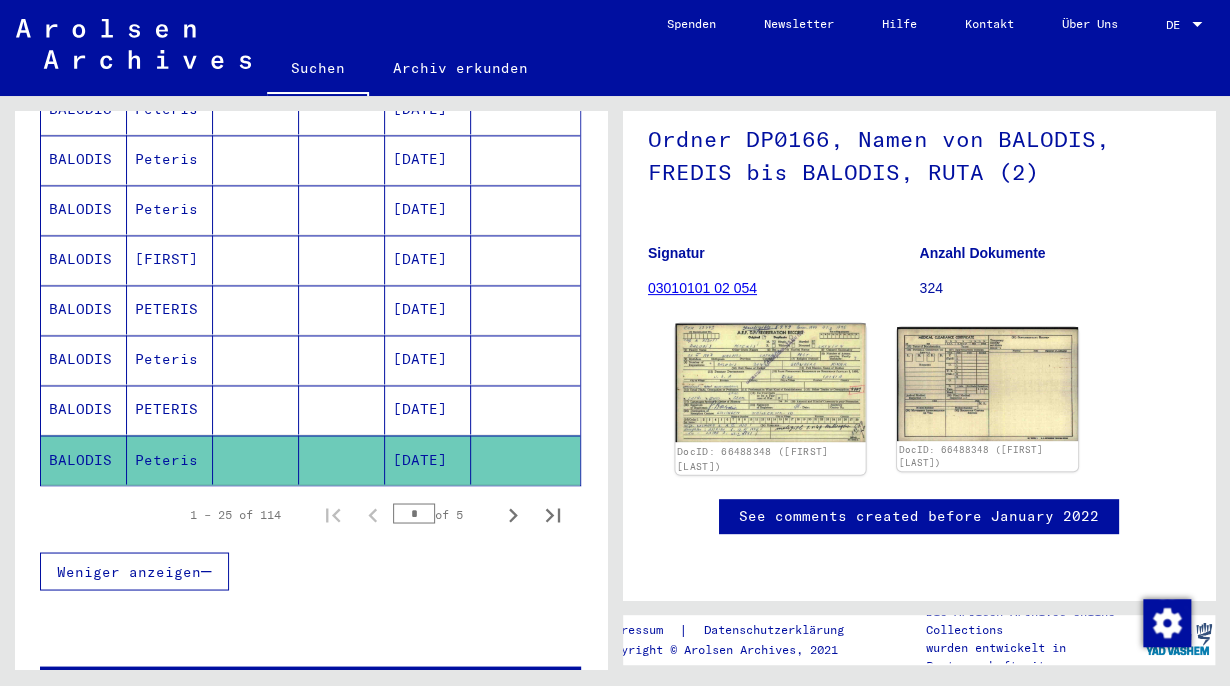 click 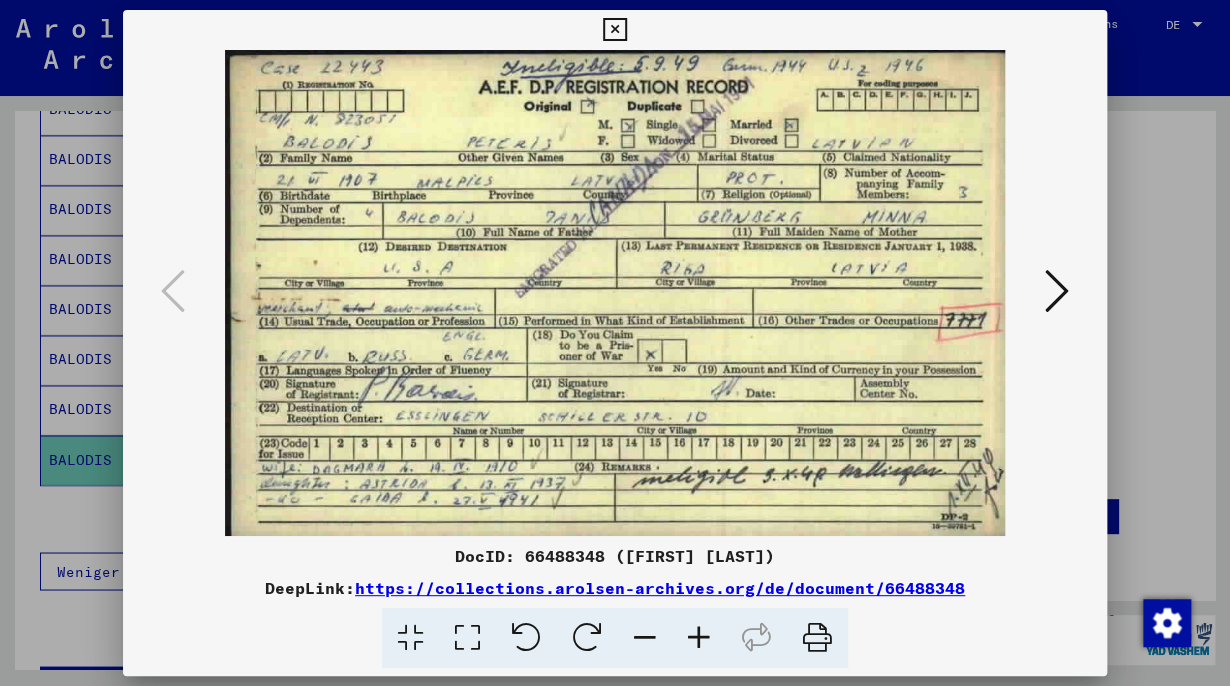 click at bounding box center (614, 30) 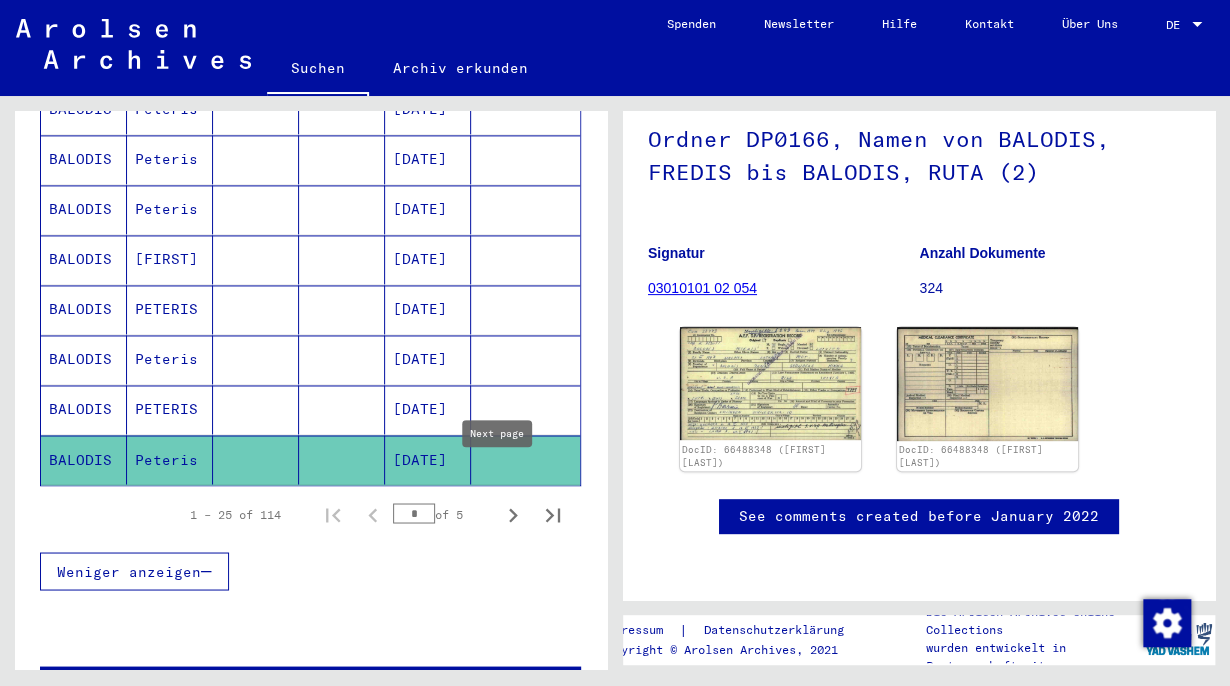 click 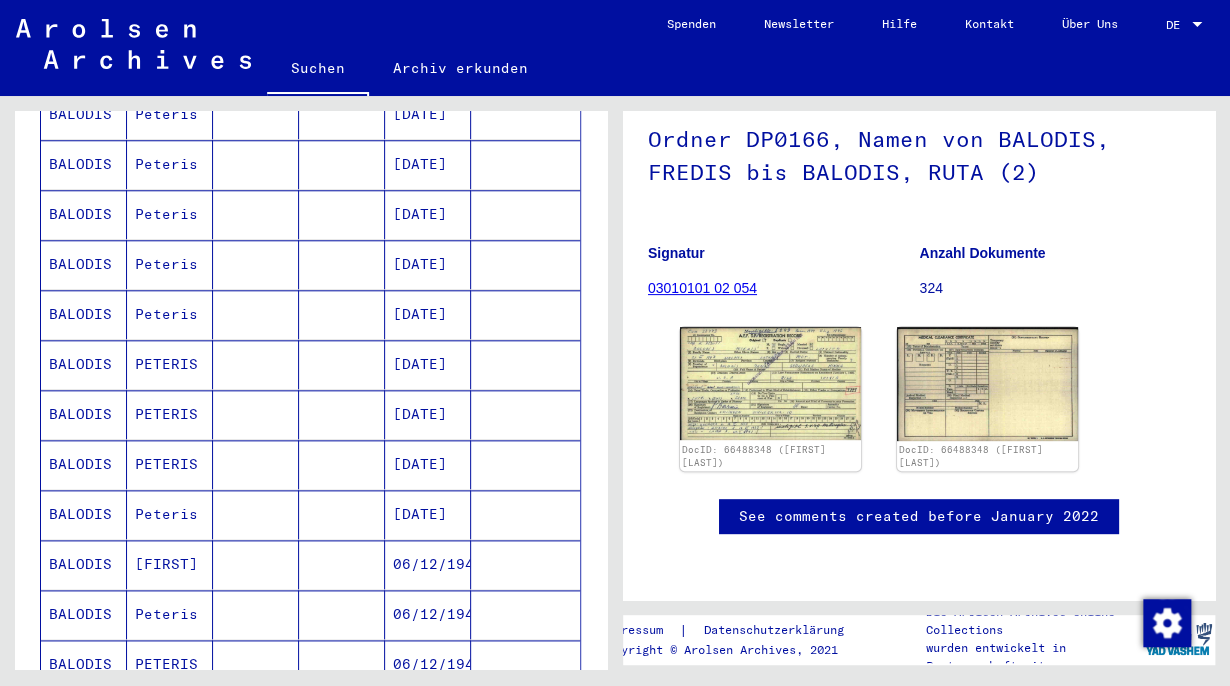 scroll, scrollTop: 782, scrollLeft: 0, axis: vertical 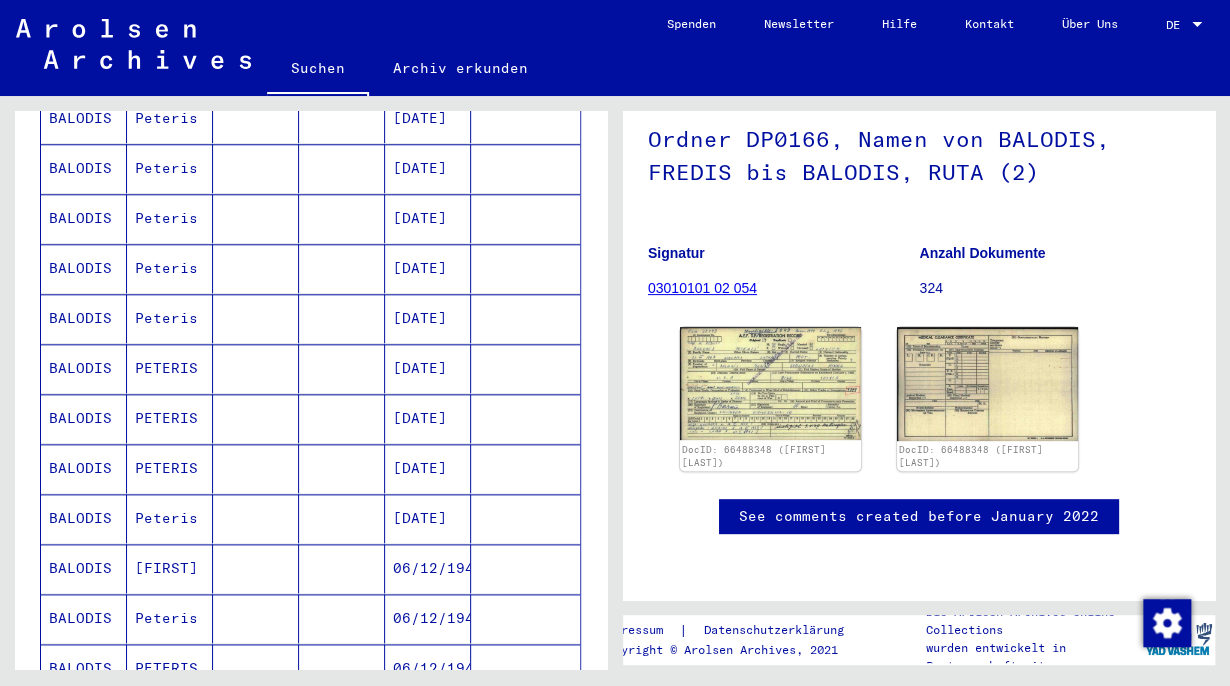 click on "BALODIS" at bounding box center [84, 218] 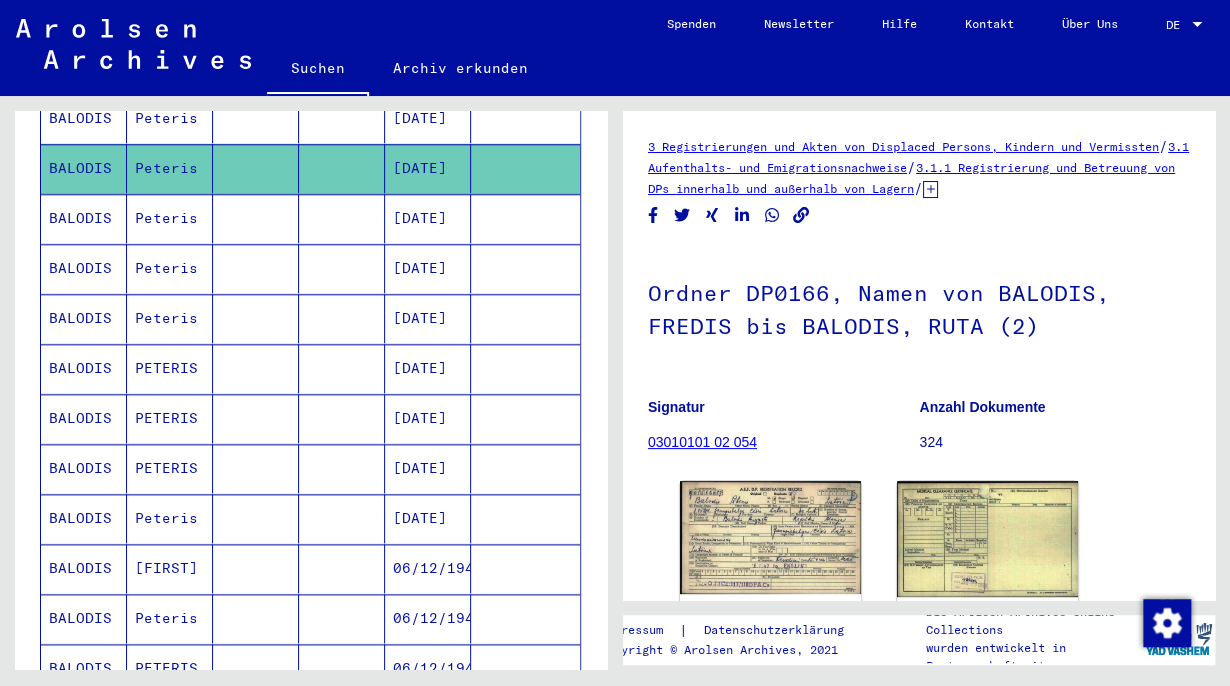 scroll, scrollTop: 0, scrollLeft: 0, axis: both 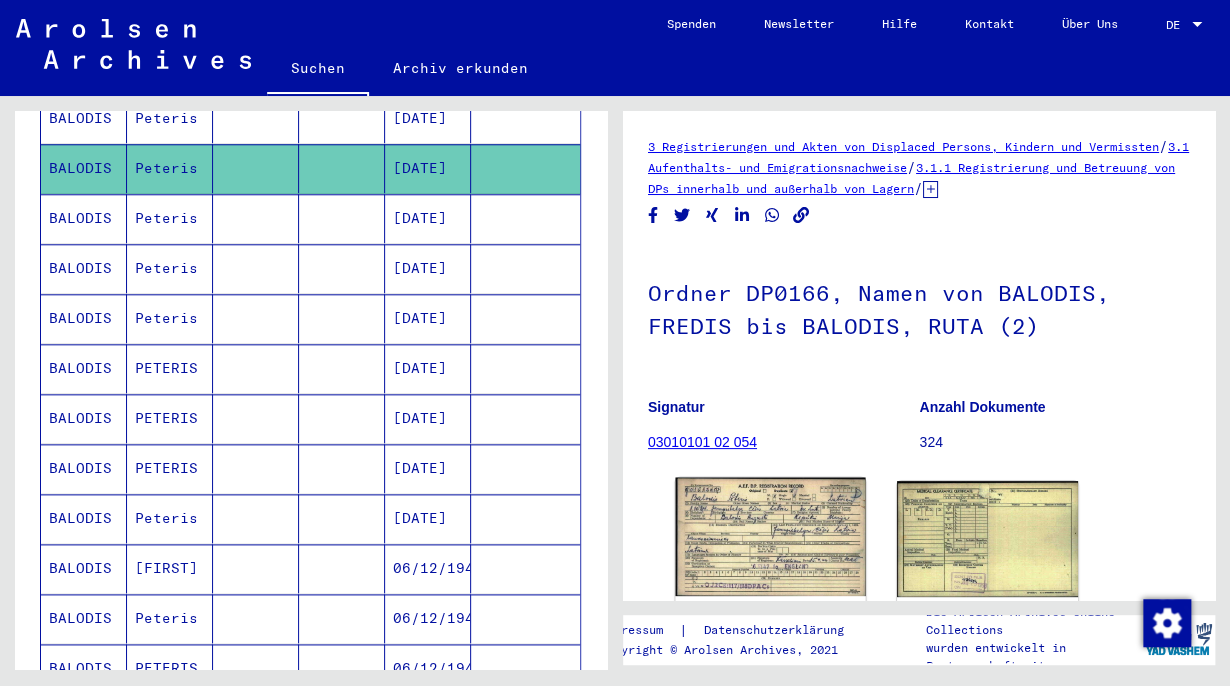 click 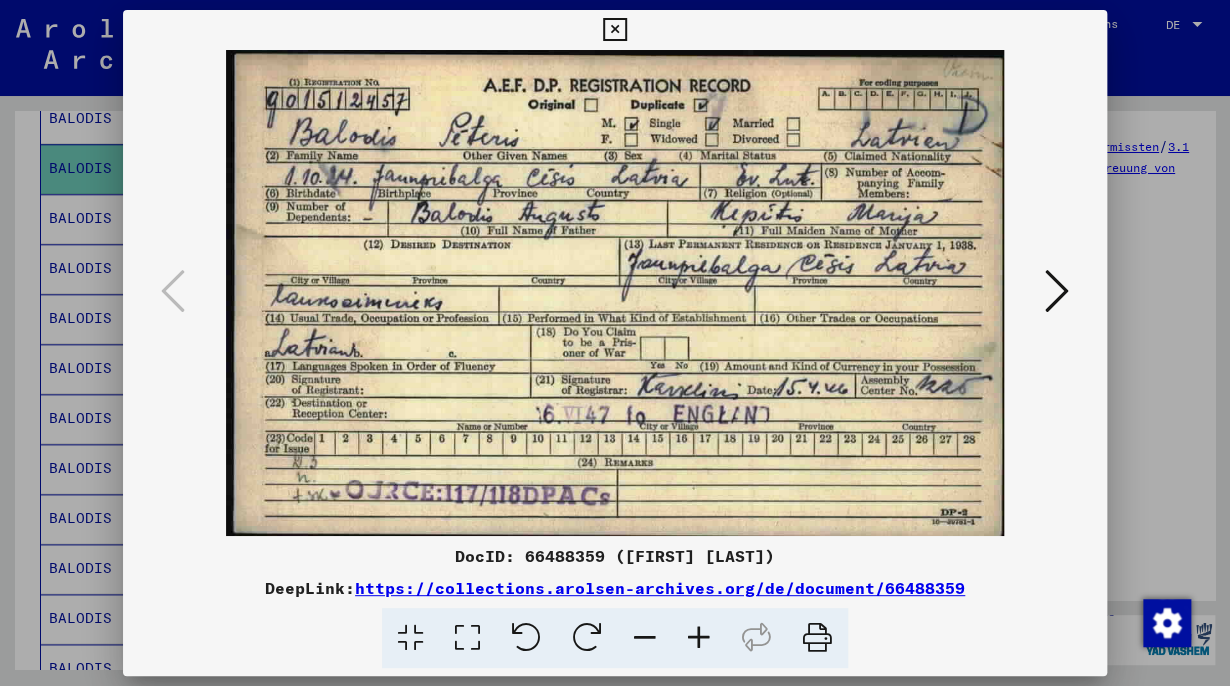 click at bounding box center (614, 30) 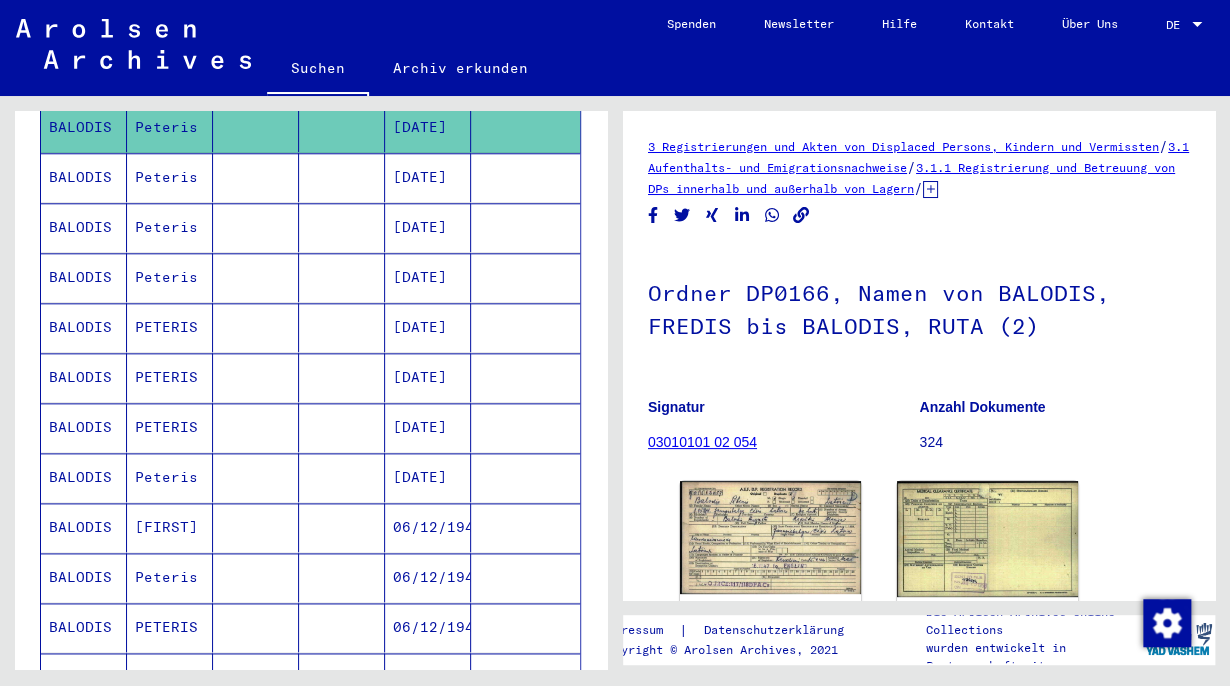 scroll, scrollTop: 832, scrollLeft: 0, axis: vertical 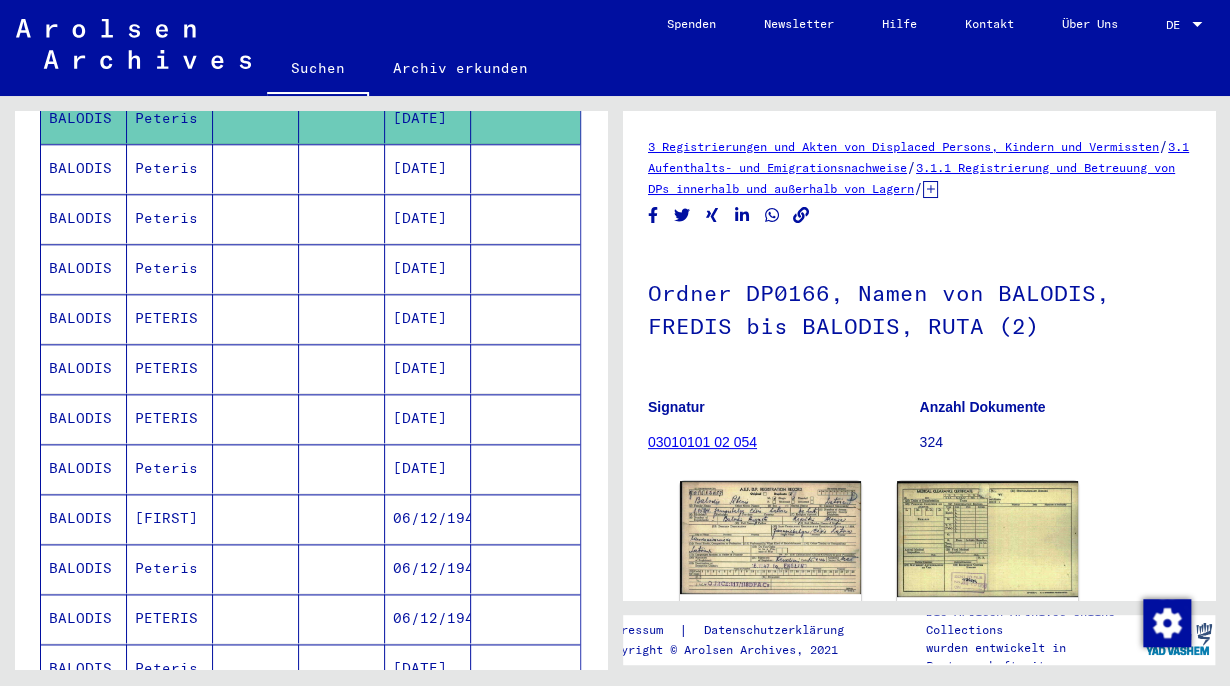 click on "BALODIS" at bounding box center [84, 468] 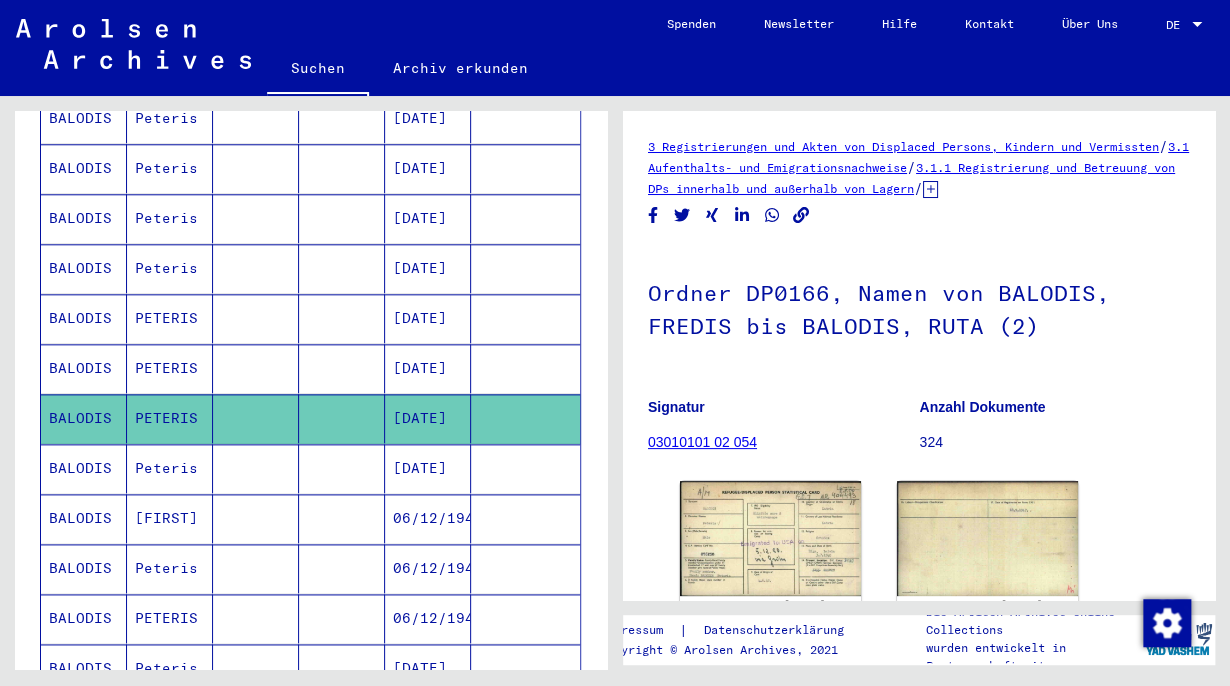 scroll, scrollTop: 0, scrollLeft: 0, axis: both 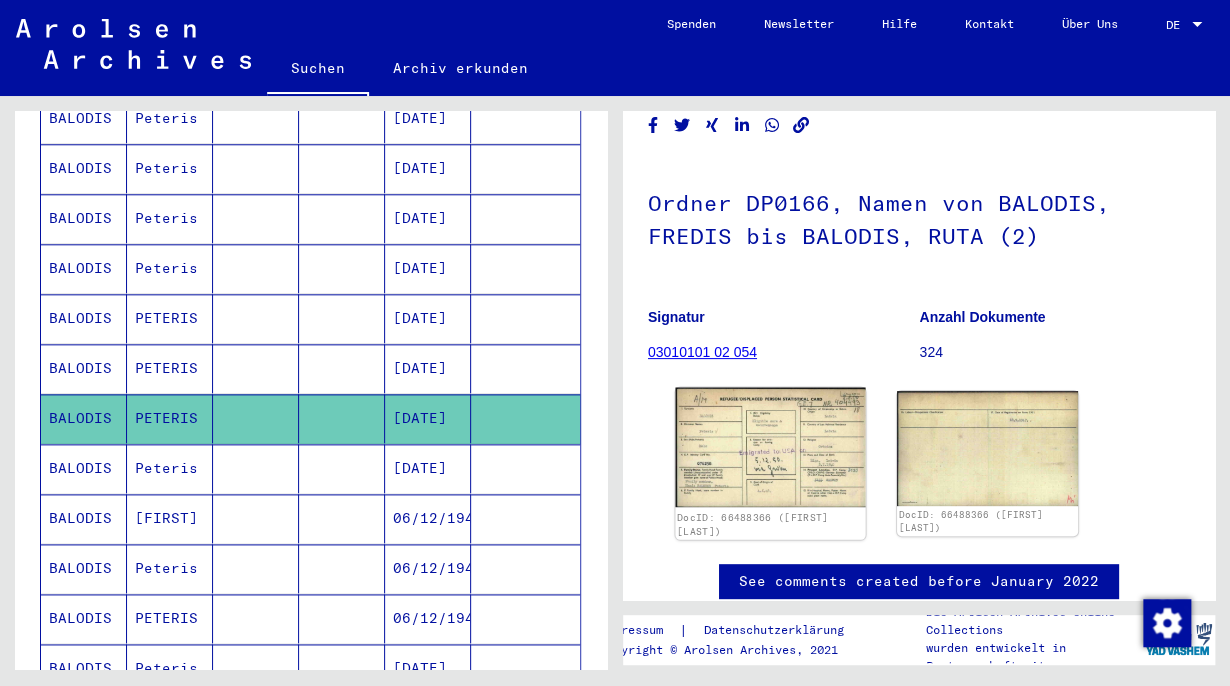click 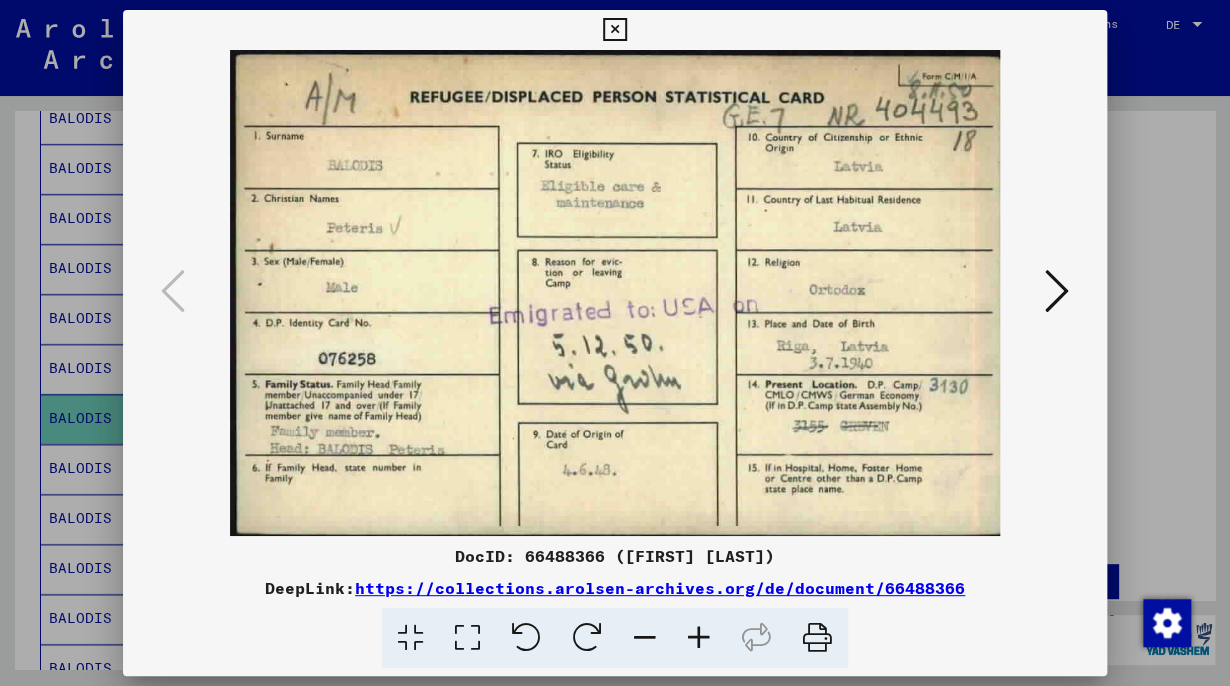 click at bounding box center (614, 30) 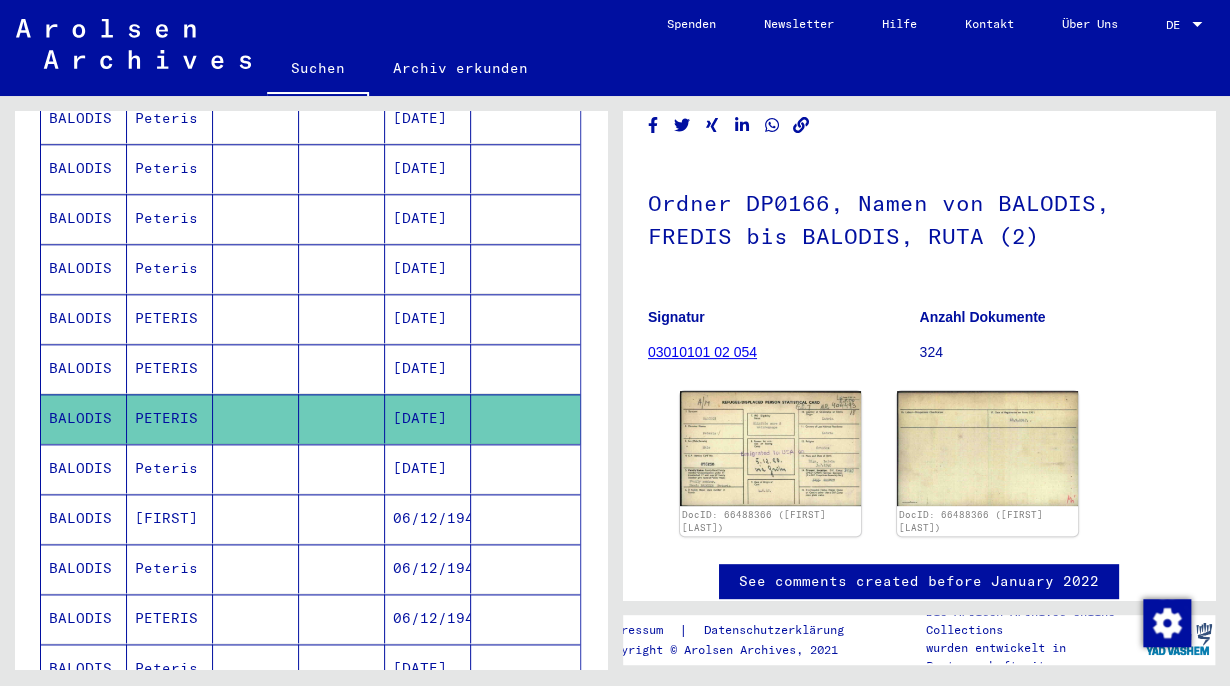 click on "BALODIS" at bounding box center (84, 518) 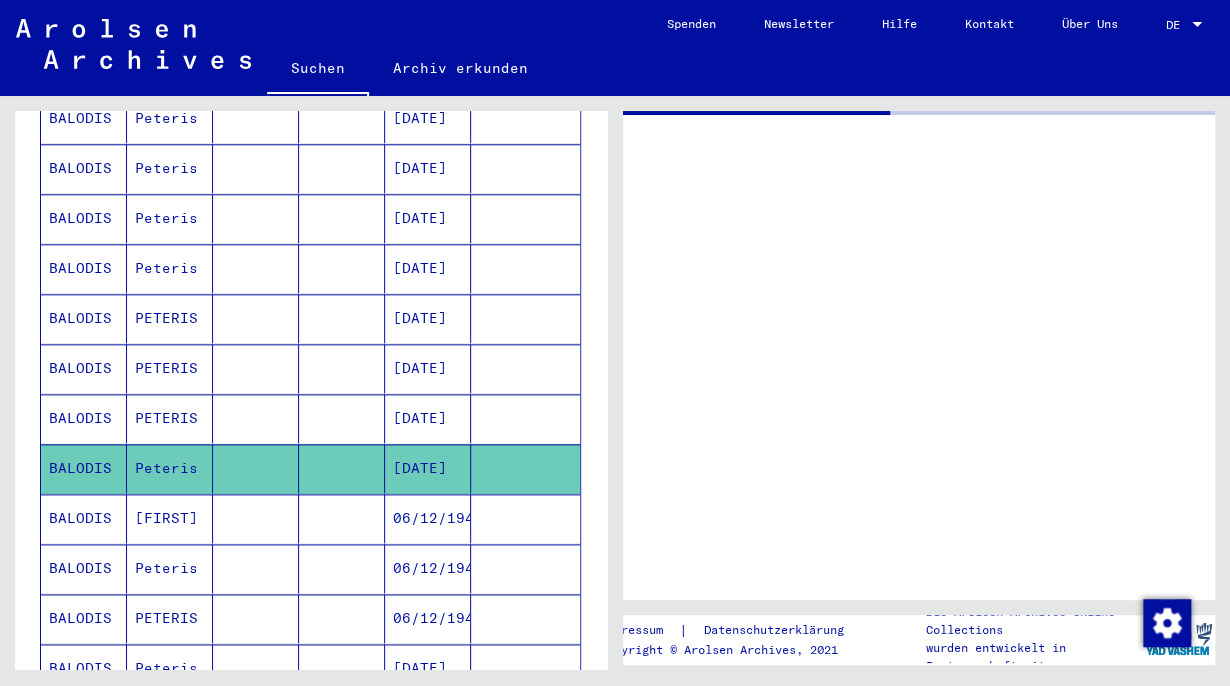 scroll, scrollTop: 0, scrollLeft: 0, axis: both 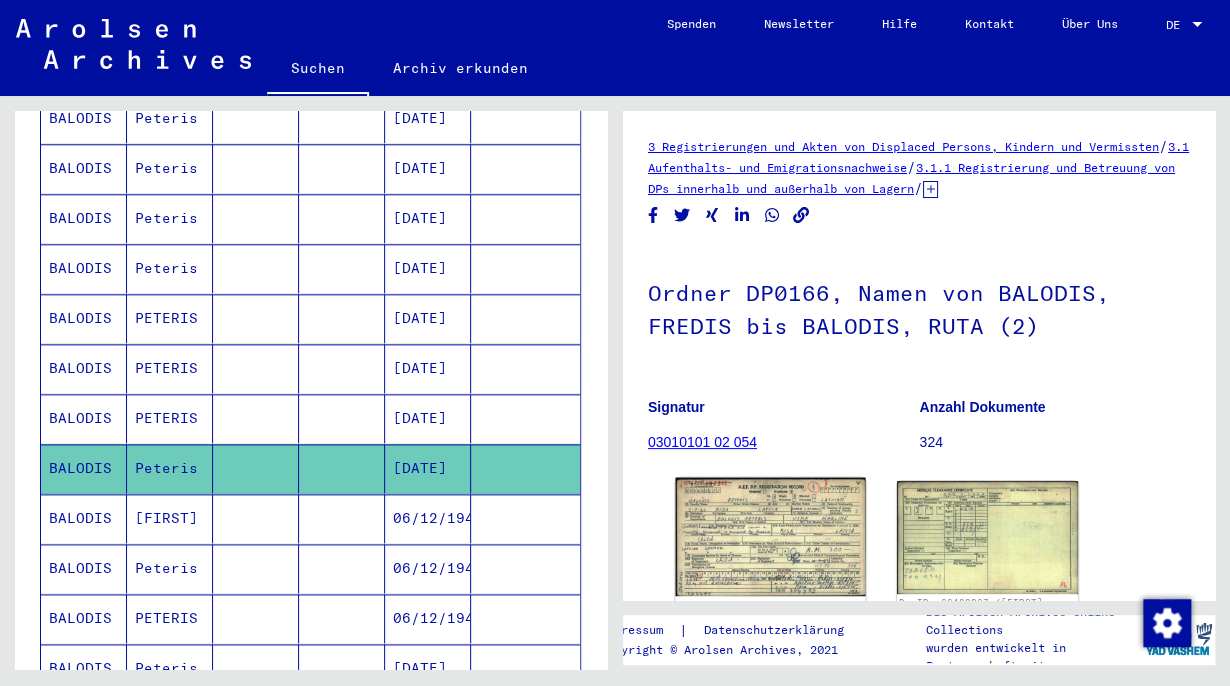 click 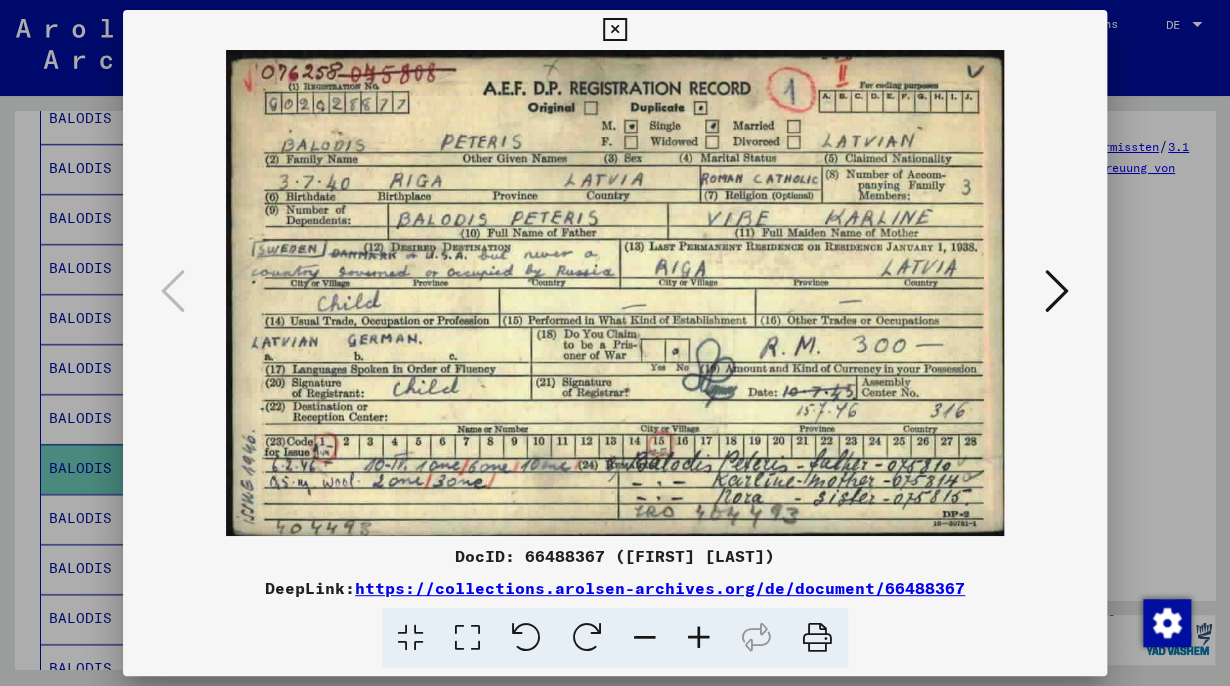 click at bounding box center [614, 30] 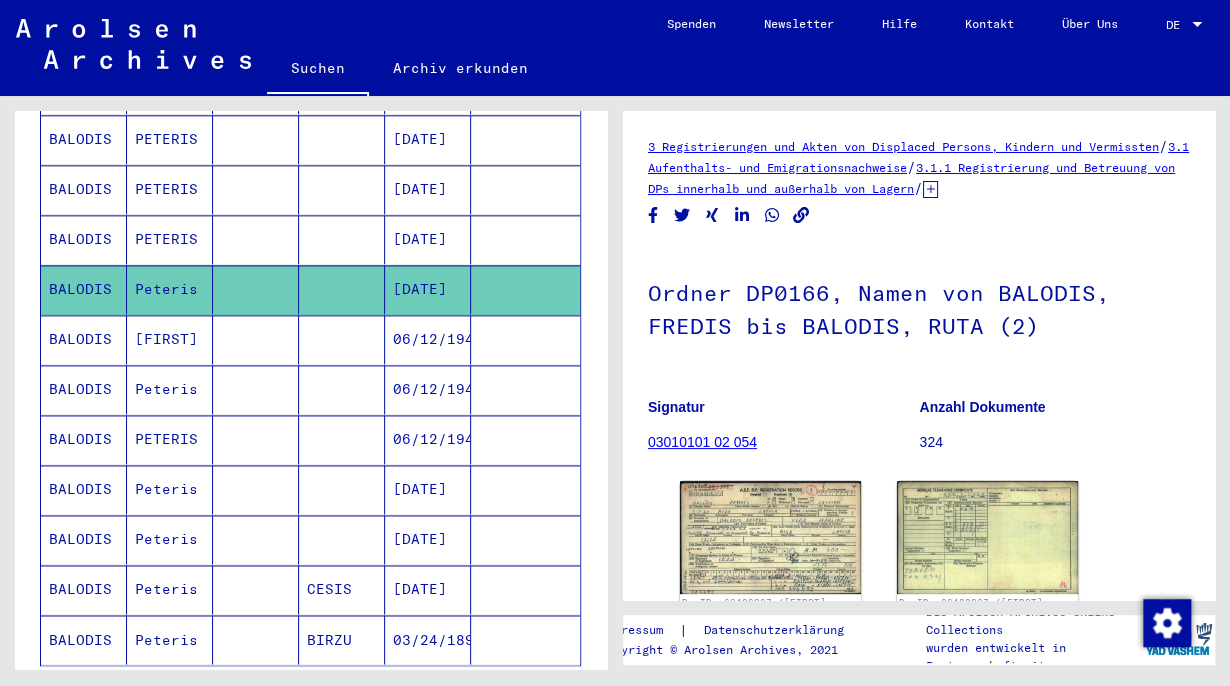 scroll, scrollTop: 1012, scrollLeft: 0, axis: vertical 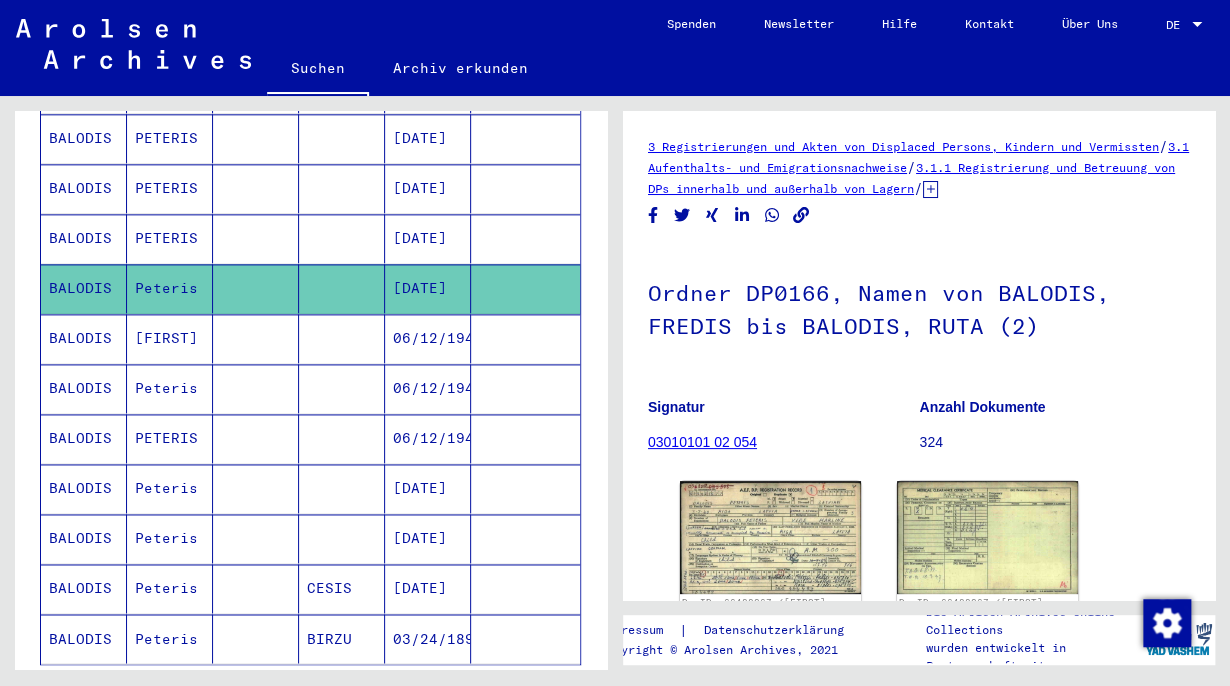 click on "BALODIS" at bounding box center (84, 388) 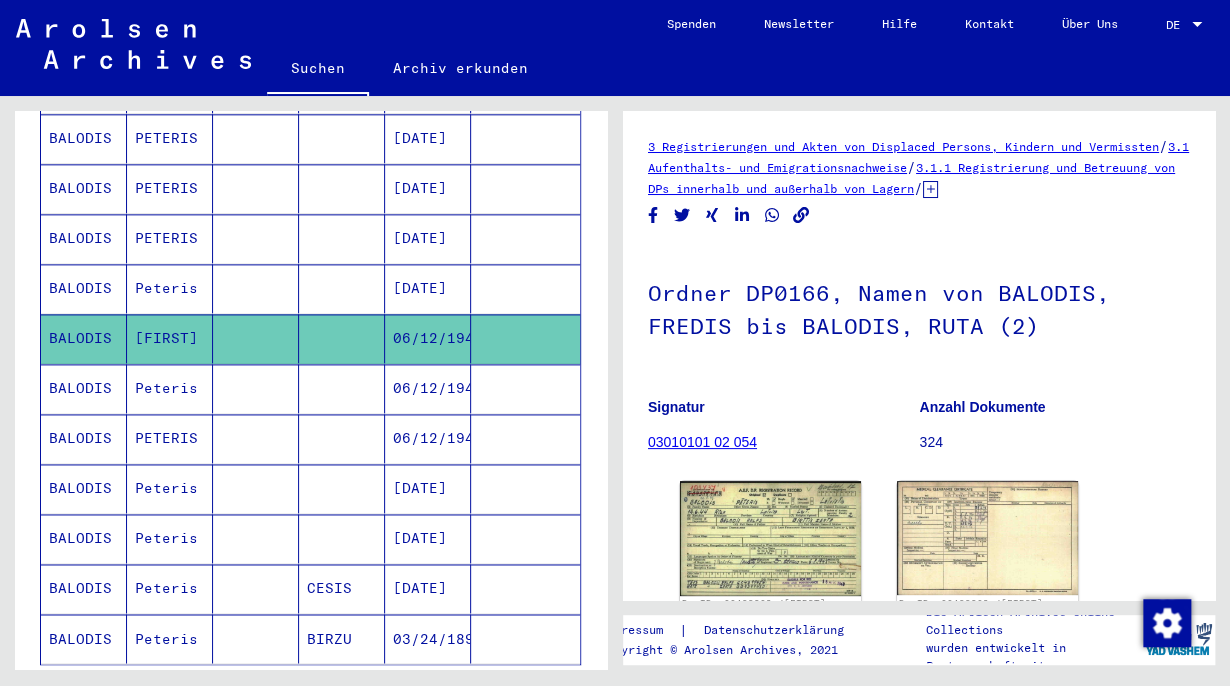 scroll, scrollTop: 0, scrollLeft: 0, axis: both 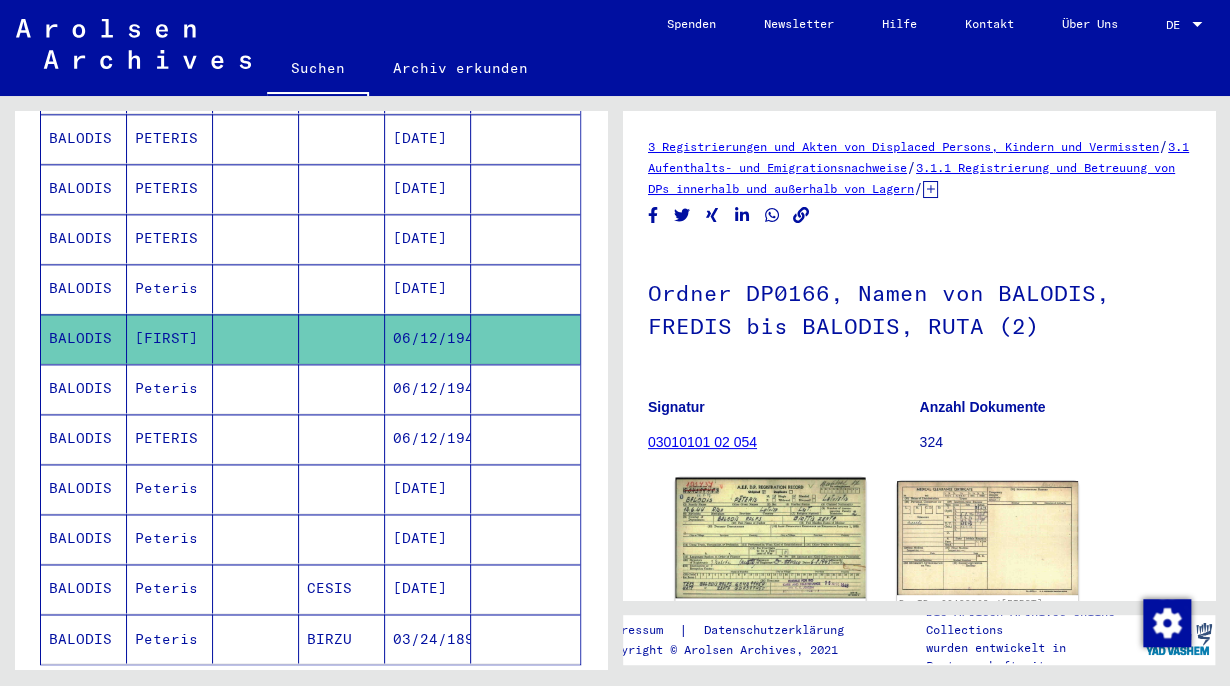 click 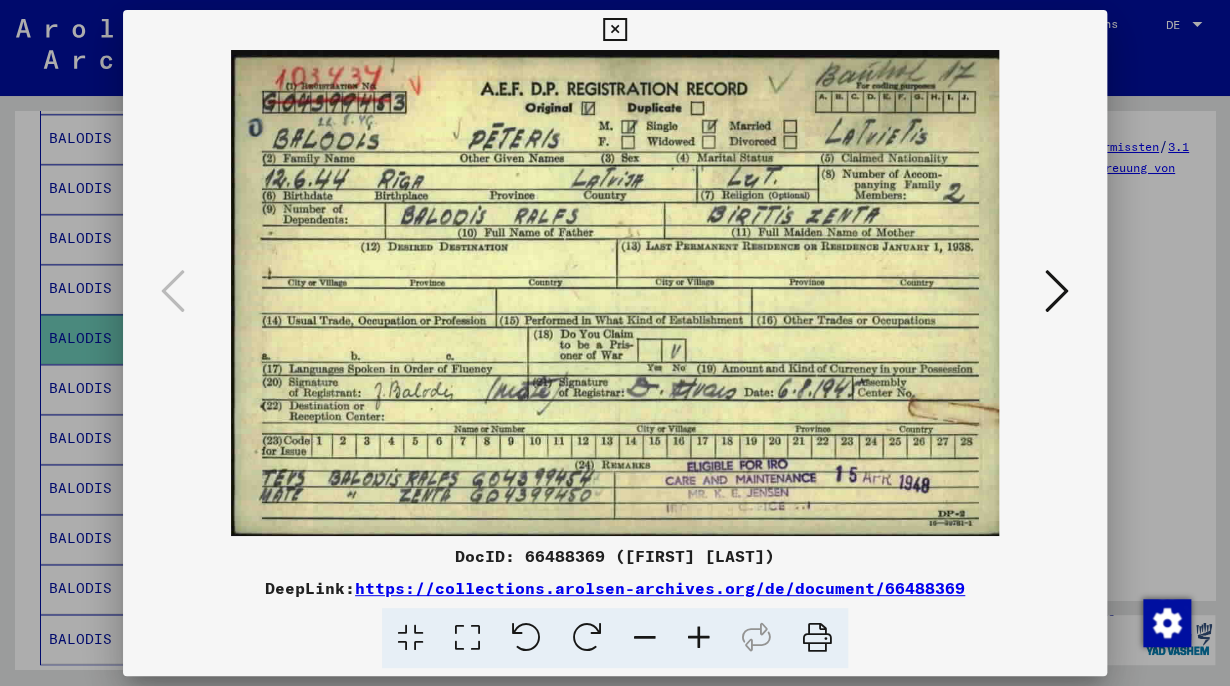 click at bounding box center [614, 30] 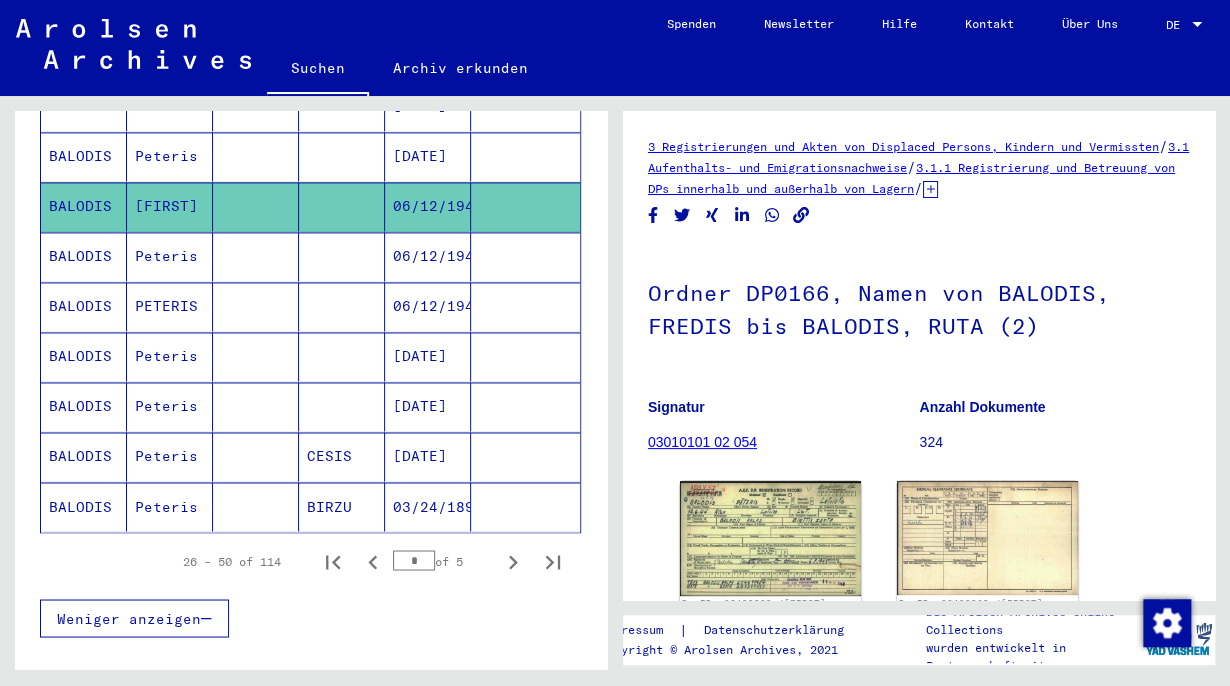 scroll, scrollTop: 1146, scrollLeft: 0, axis: vertical 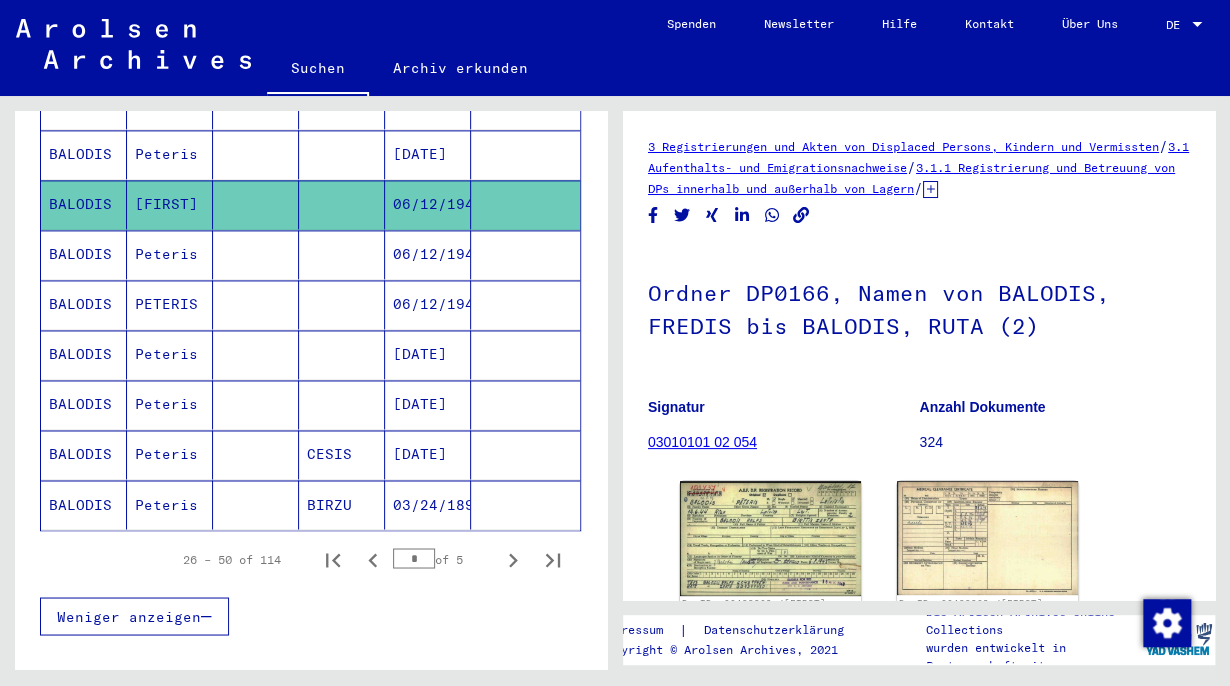 click on "BALODIS" at bounding box center (84, 404) 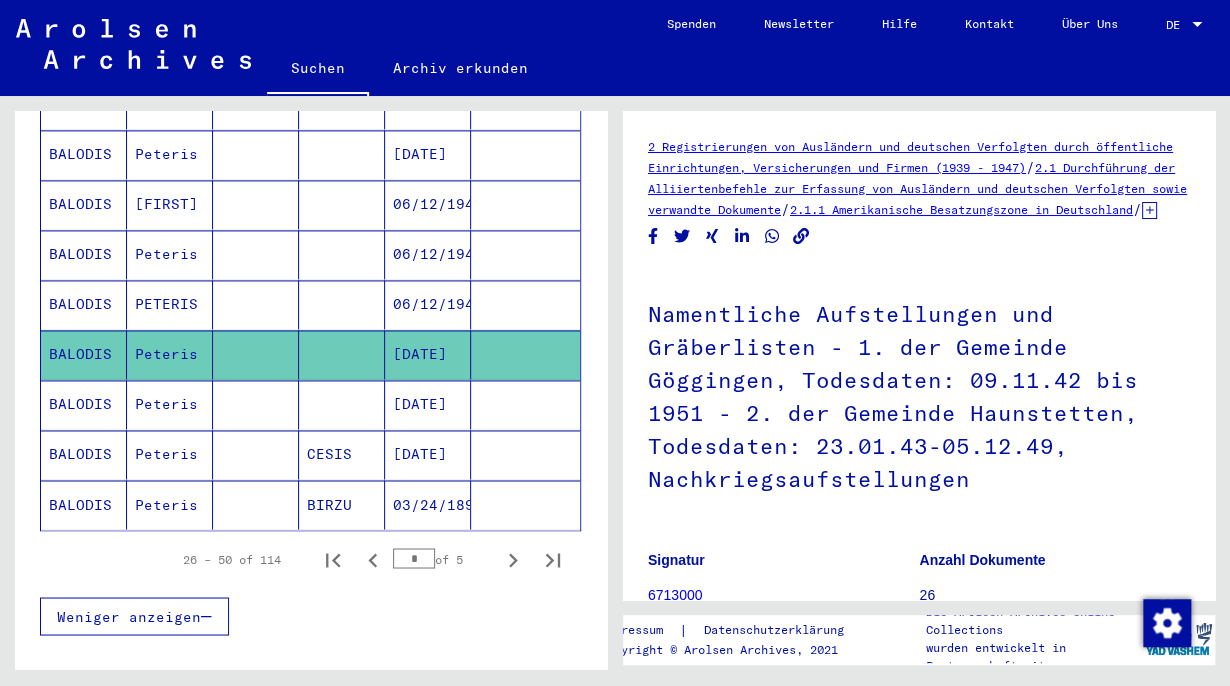 scroll, scrollTop: 0, scrollLeft: 0, axis: both 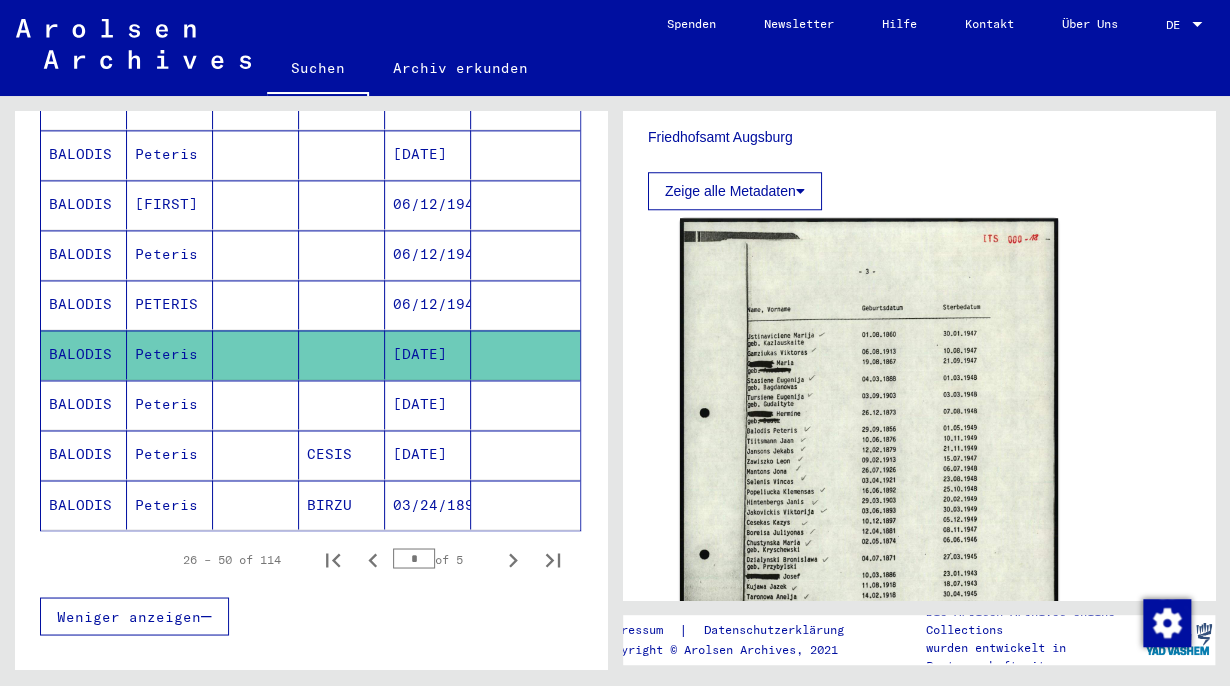 click on "BALODIS" at bounding box center (84, 454) 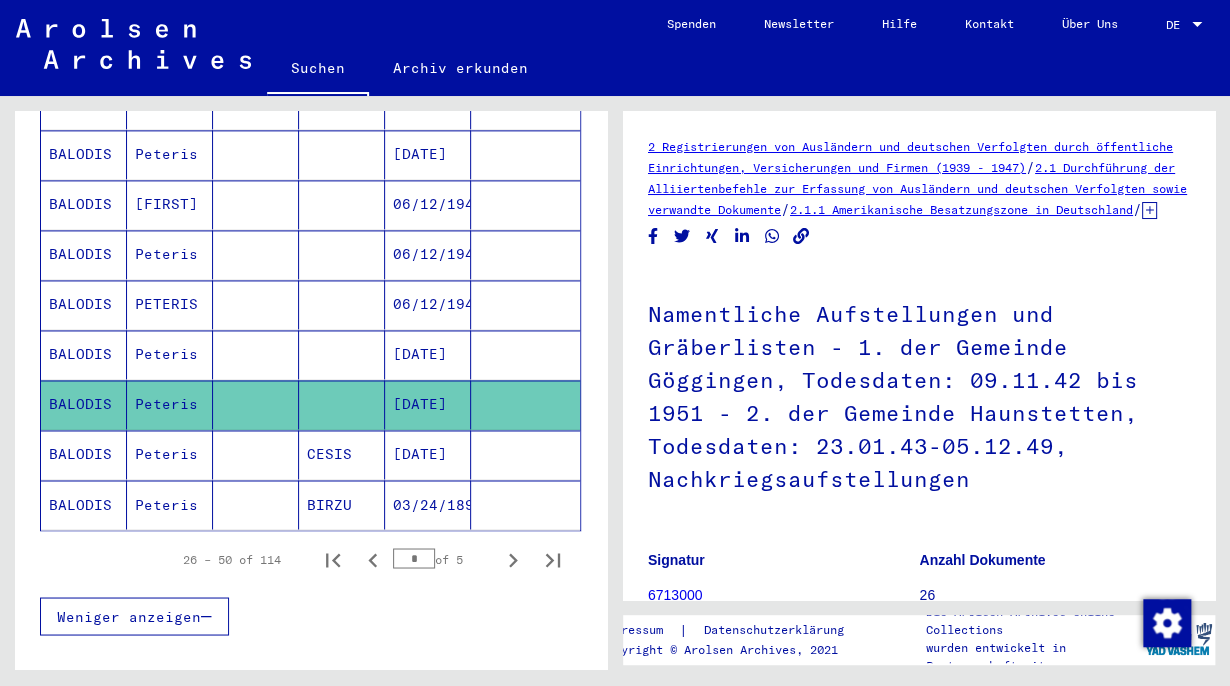scroll, scrollTop: 0, scrollLeft: 0, axis: both 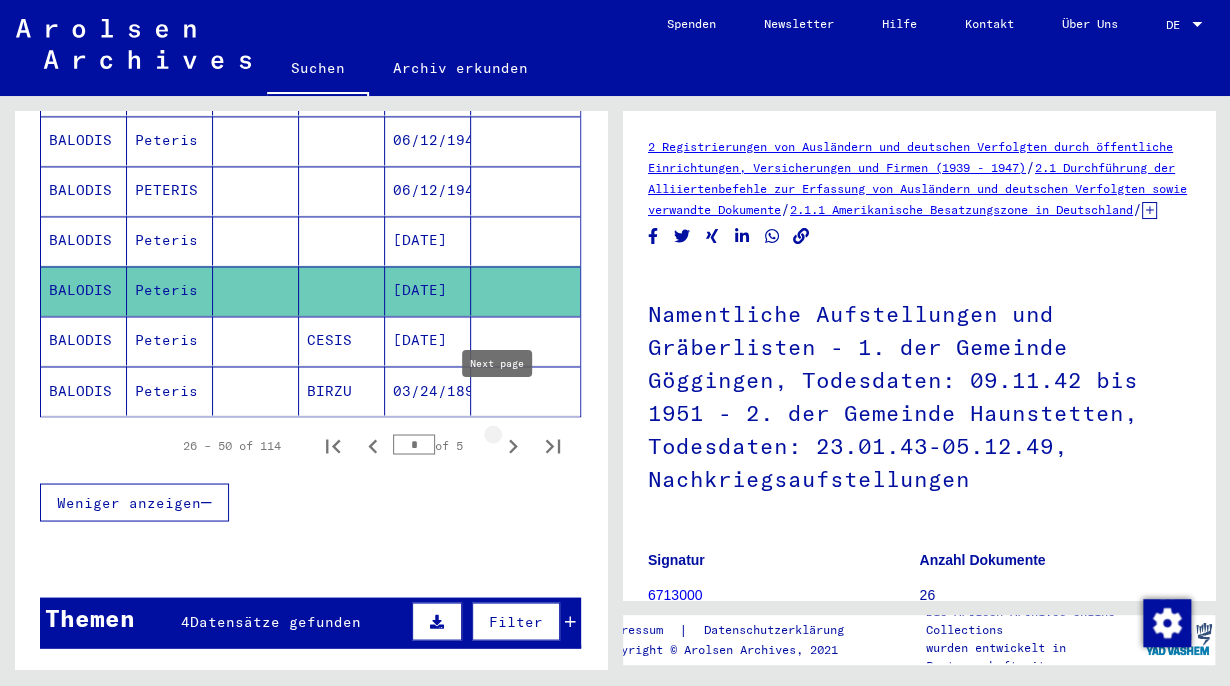 click 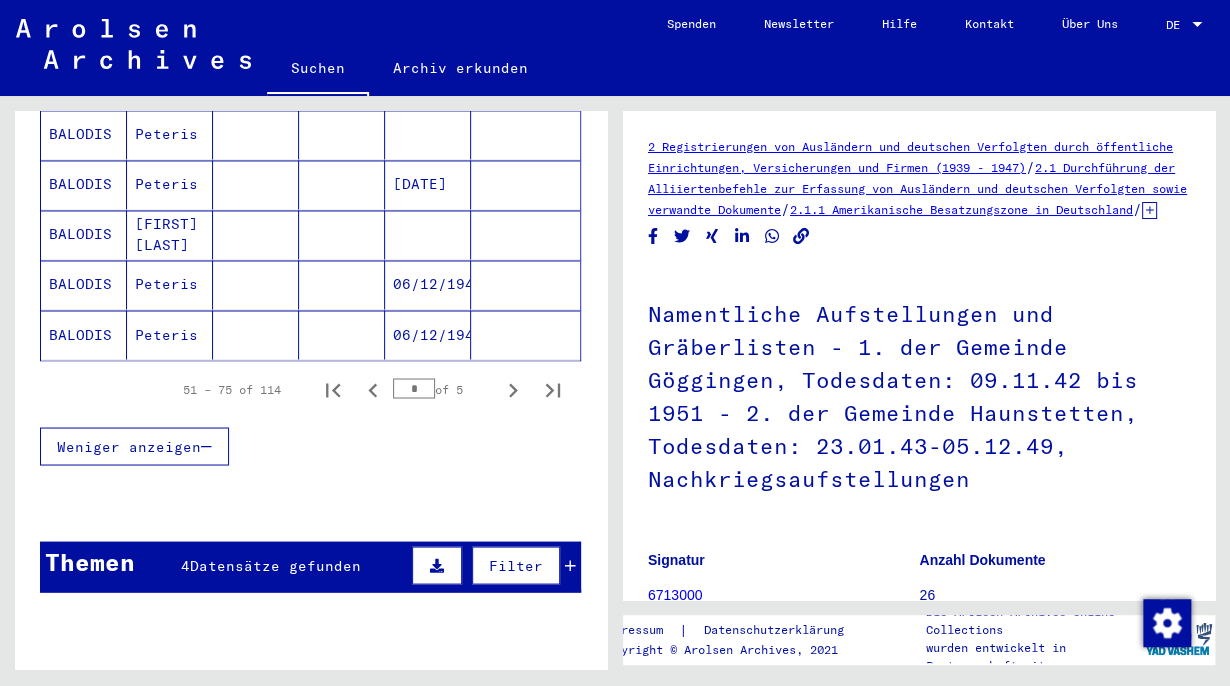 scroll, scrollTop: 1320, scrollLeft: 0, axis: vertical 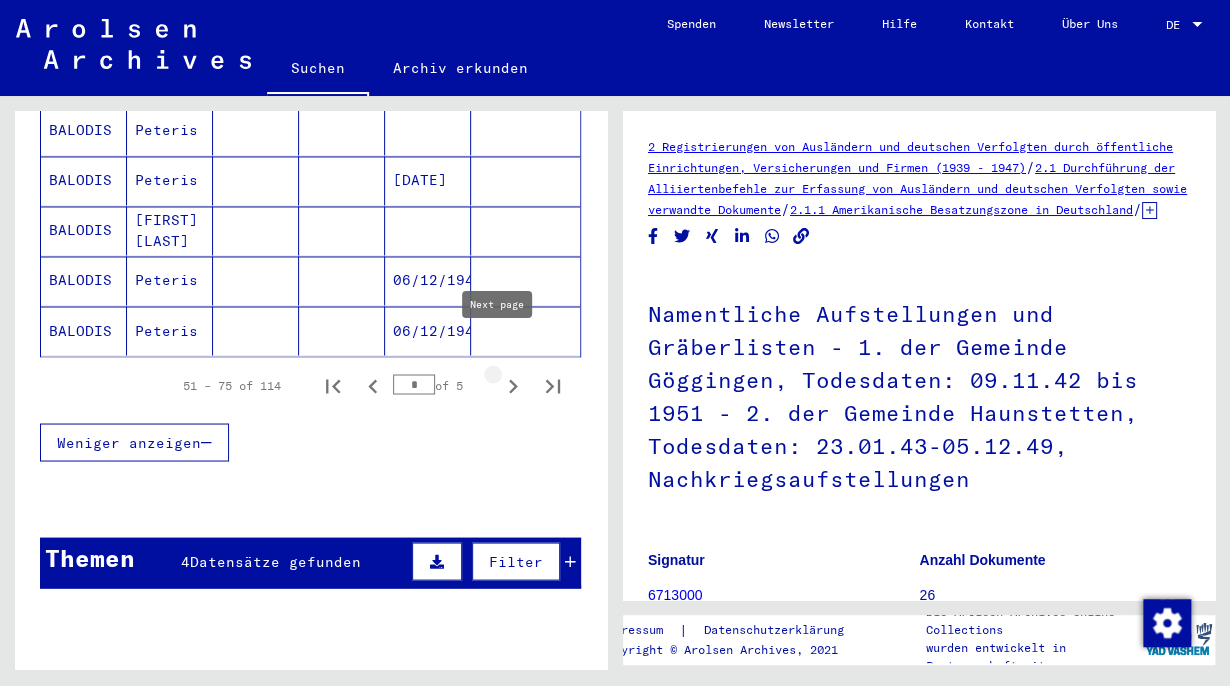 click 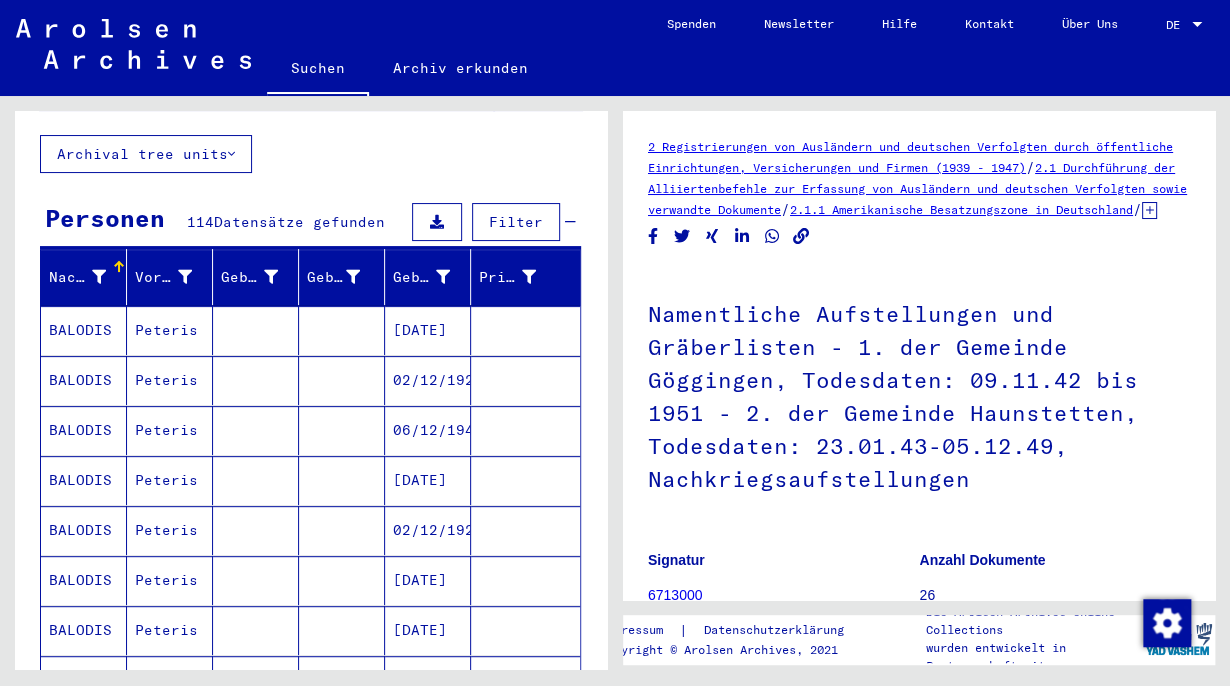 scroll, scrollTop: 120, scrollLeft: 0, axis: vertical 